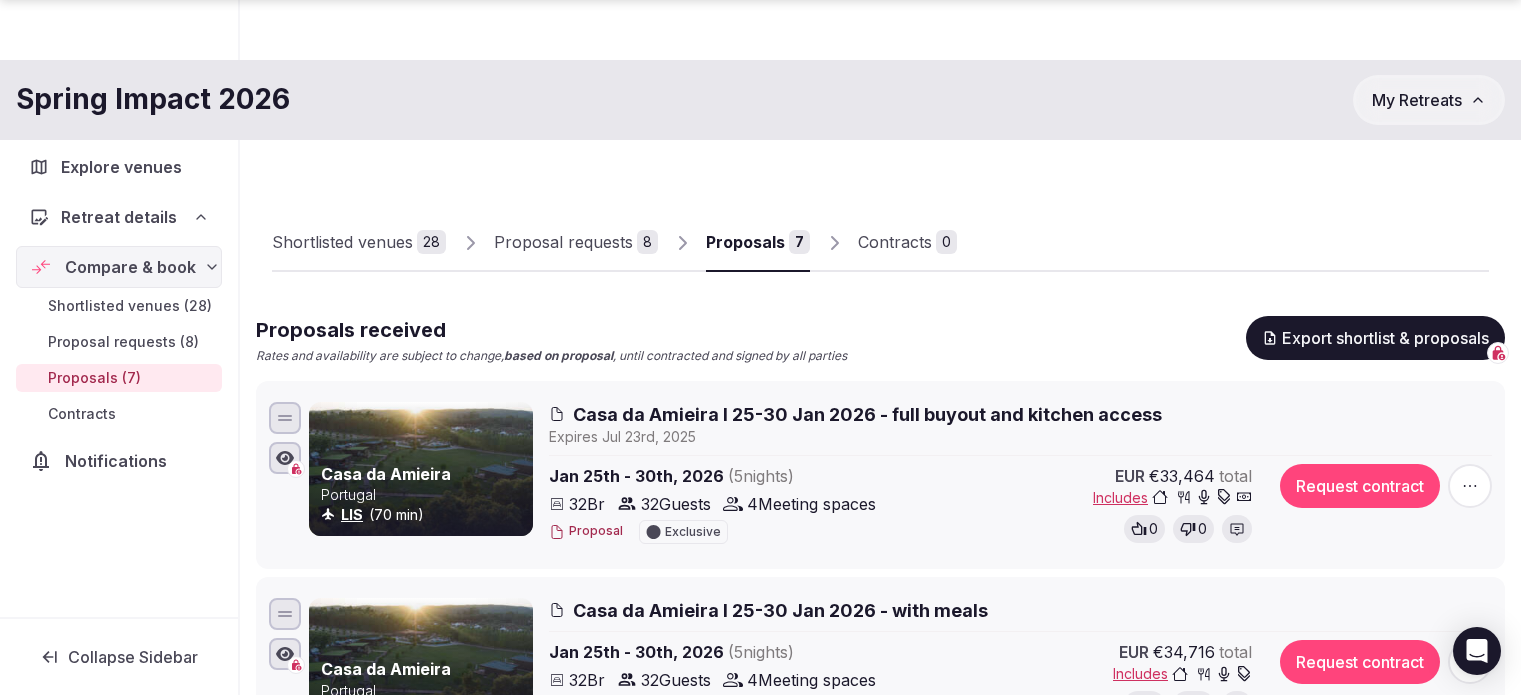 scroll, scrollTop: 100, scrollLeft: 0, axis: vertical 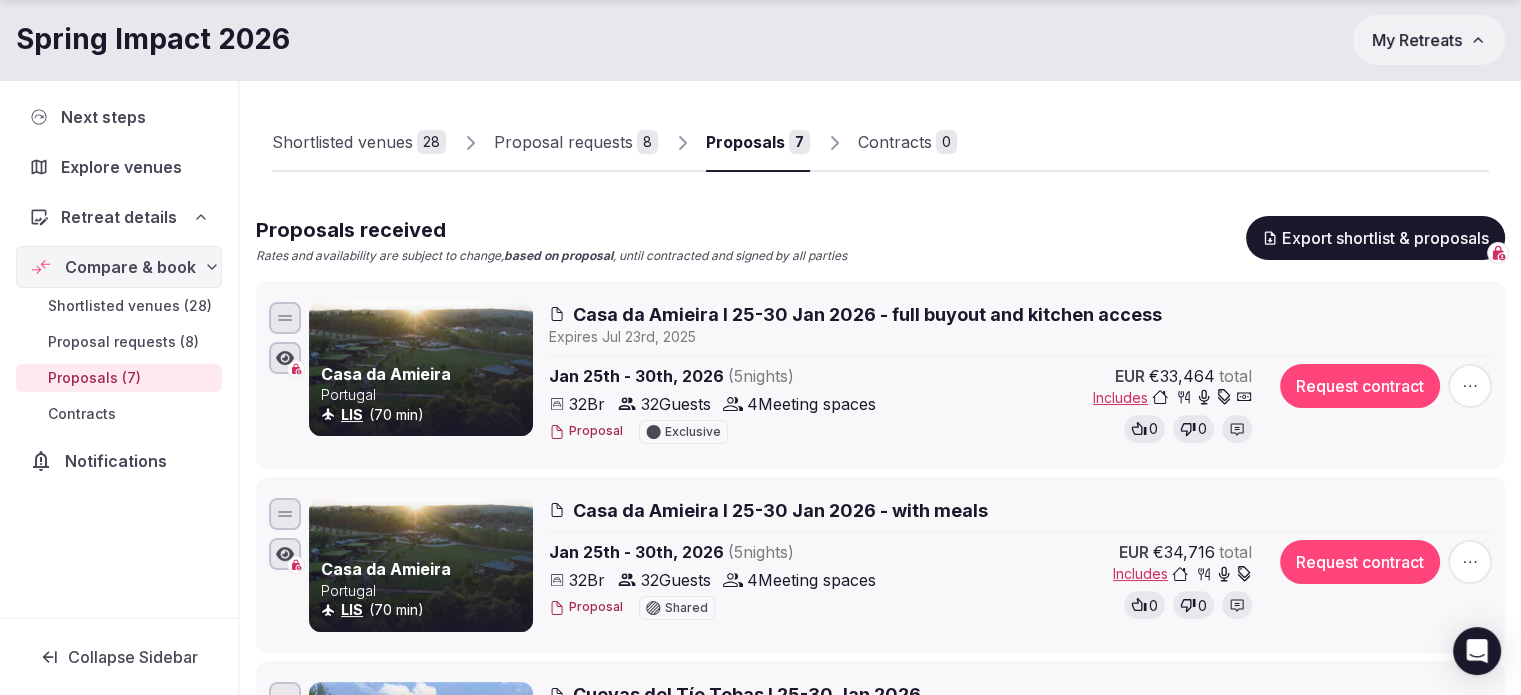 click on "Export shortlist & proposals" at bounding box center (1375, 238) 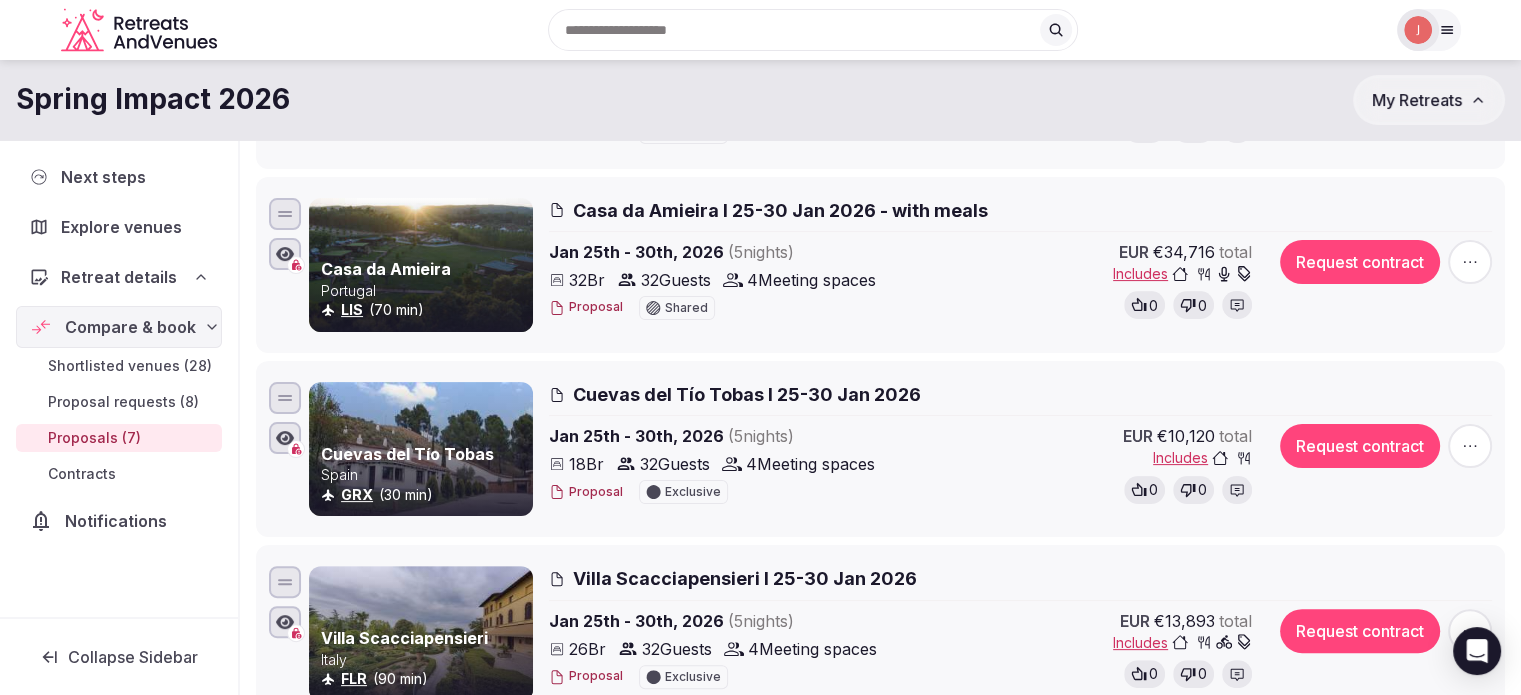scroll, scrollTop: 0, scrollLeft: 0, axis: both 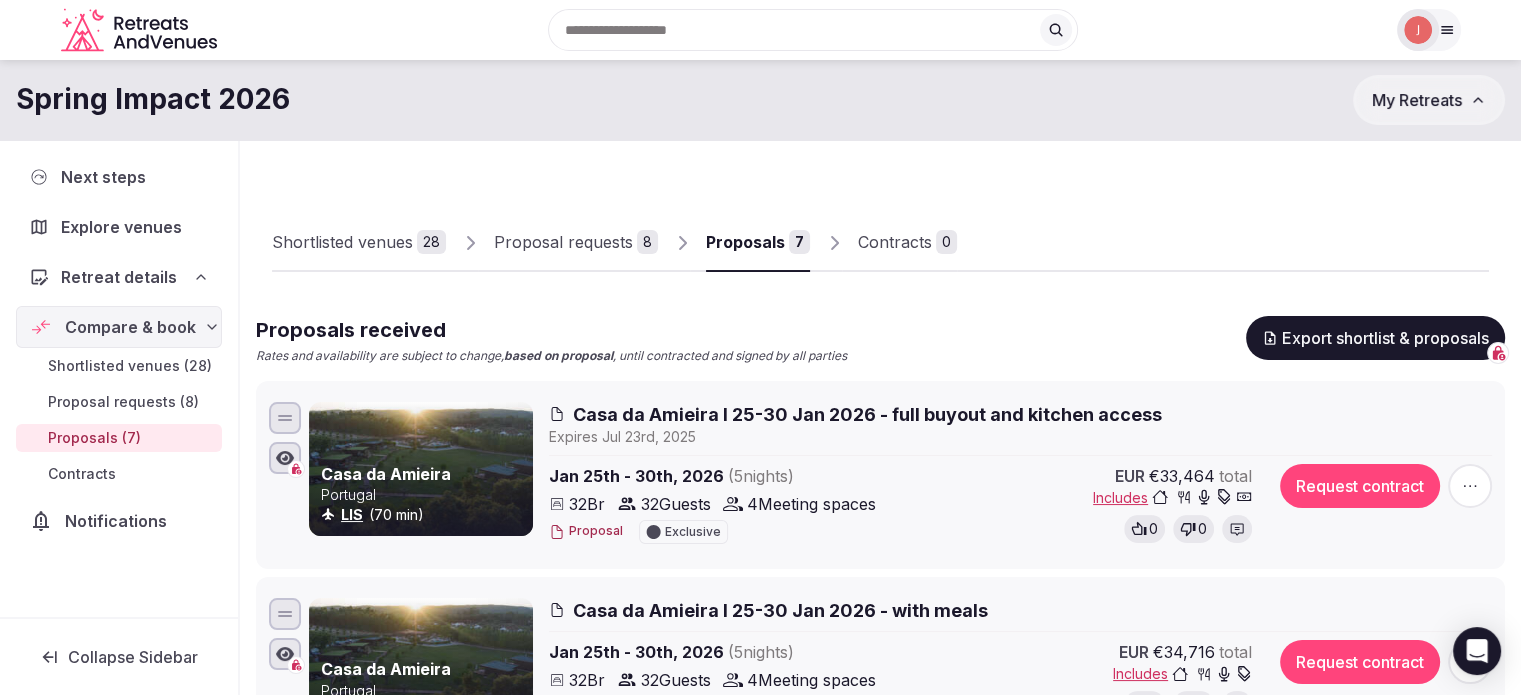 click on "Shortlisted venues" at bounding box center [342, 242] 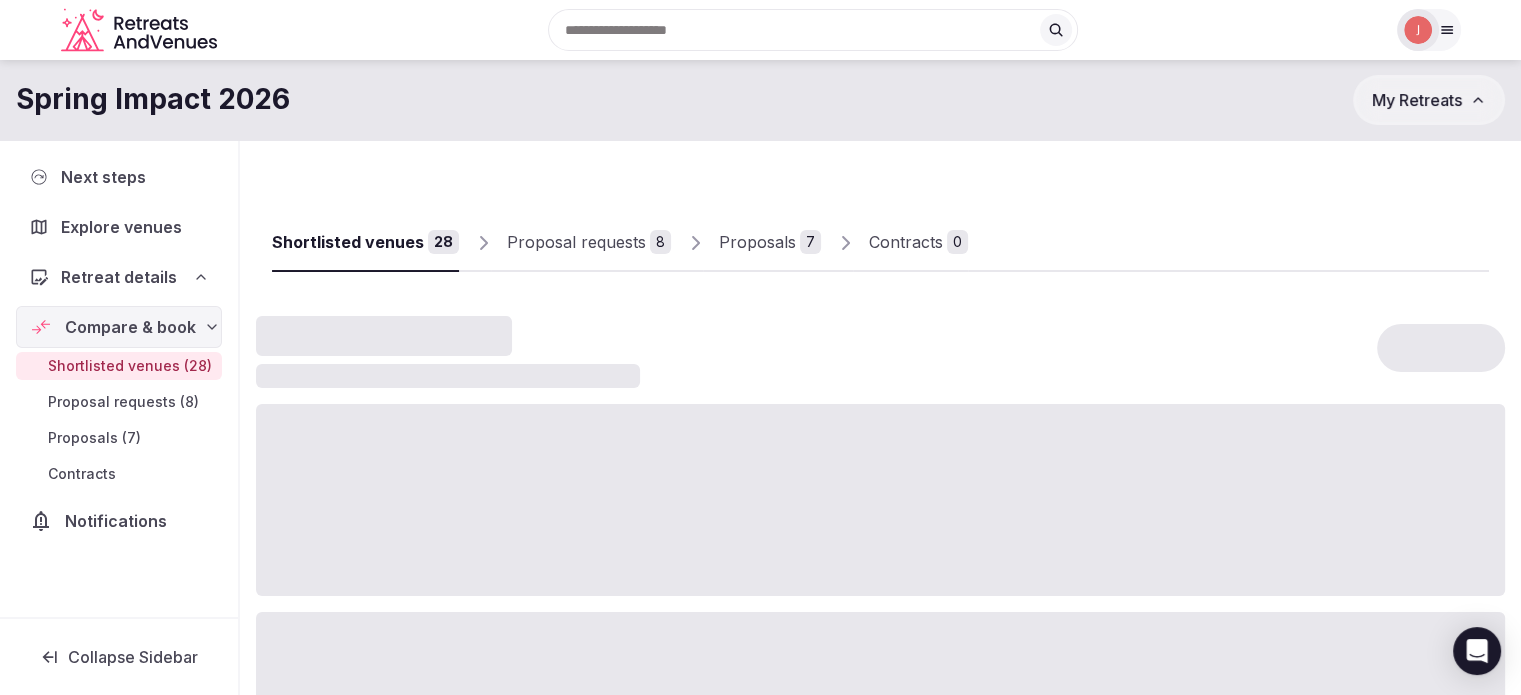 click on "Proposals" at bounding box center (757, 242) 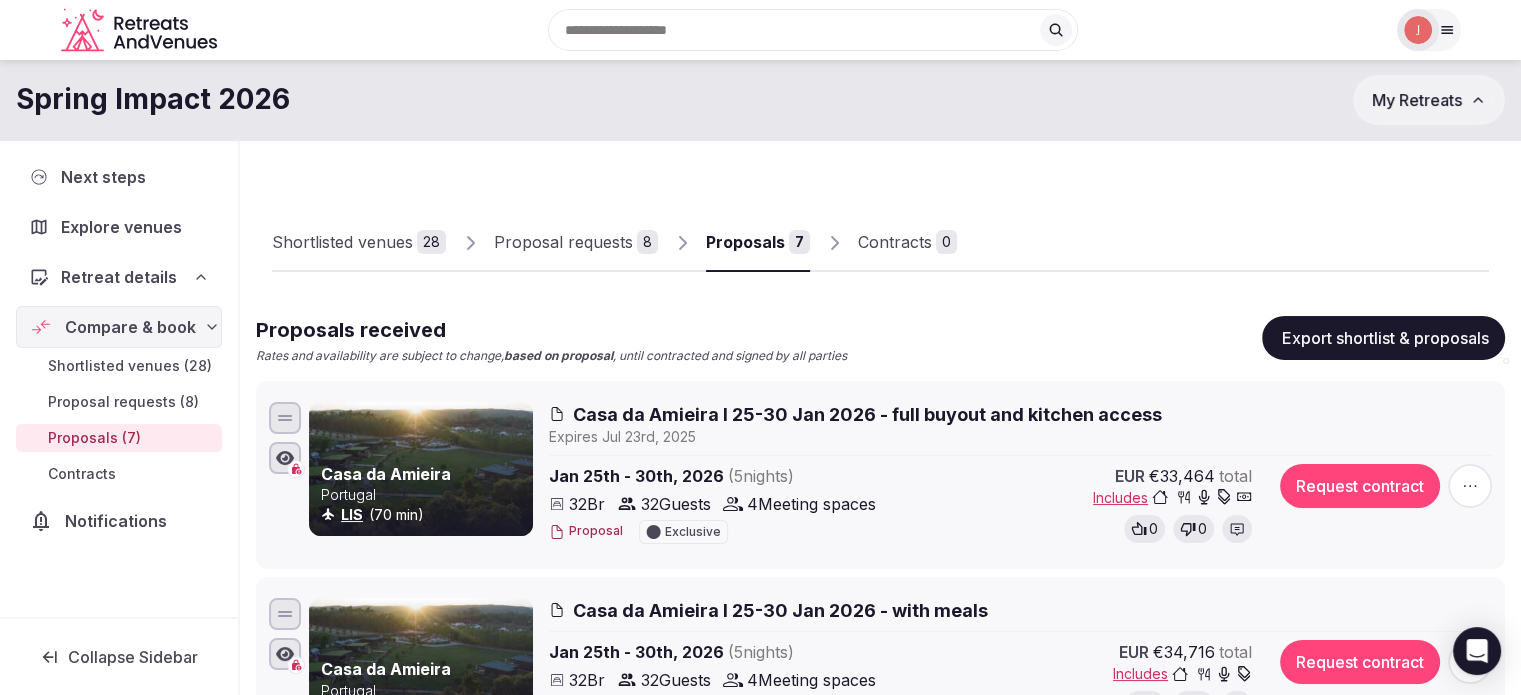 scroll, scrollTop: 200, scrollLeft: 0, axis: vertical 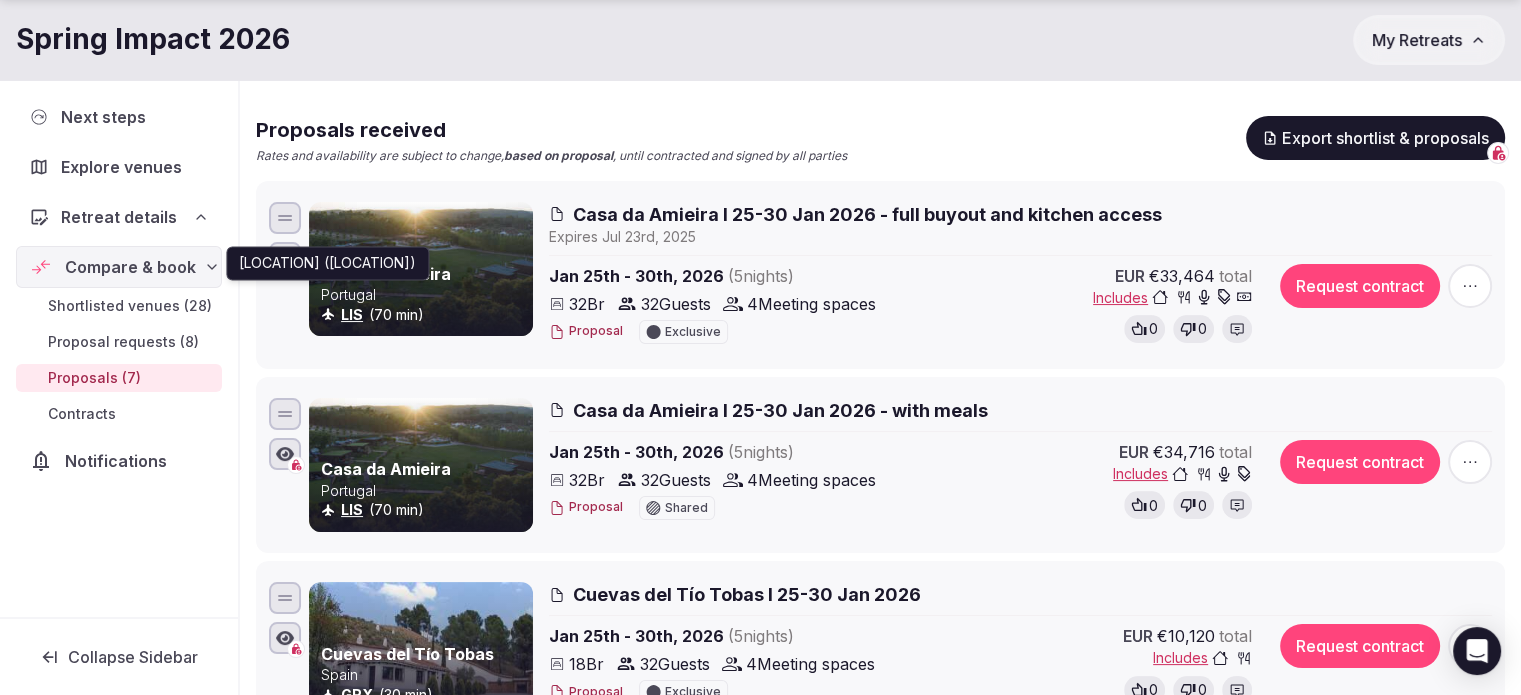 click on "LIS" at bounding box center (352, 314) 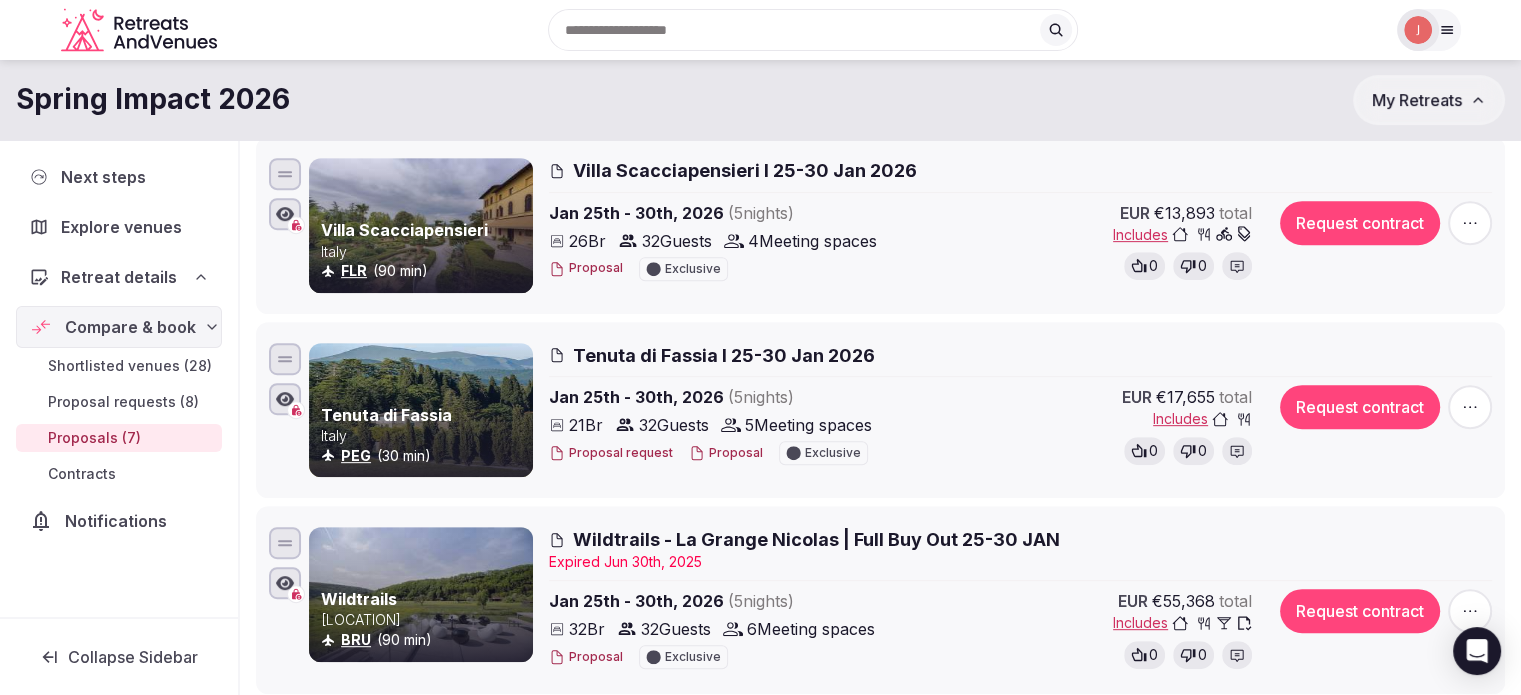 scroll, scrollTop: 800, scrollLeft: 0, axis: vertical 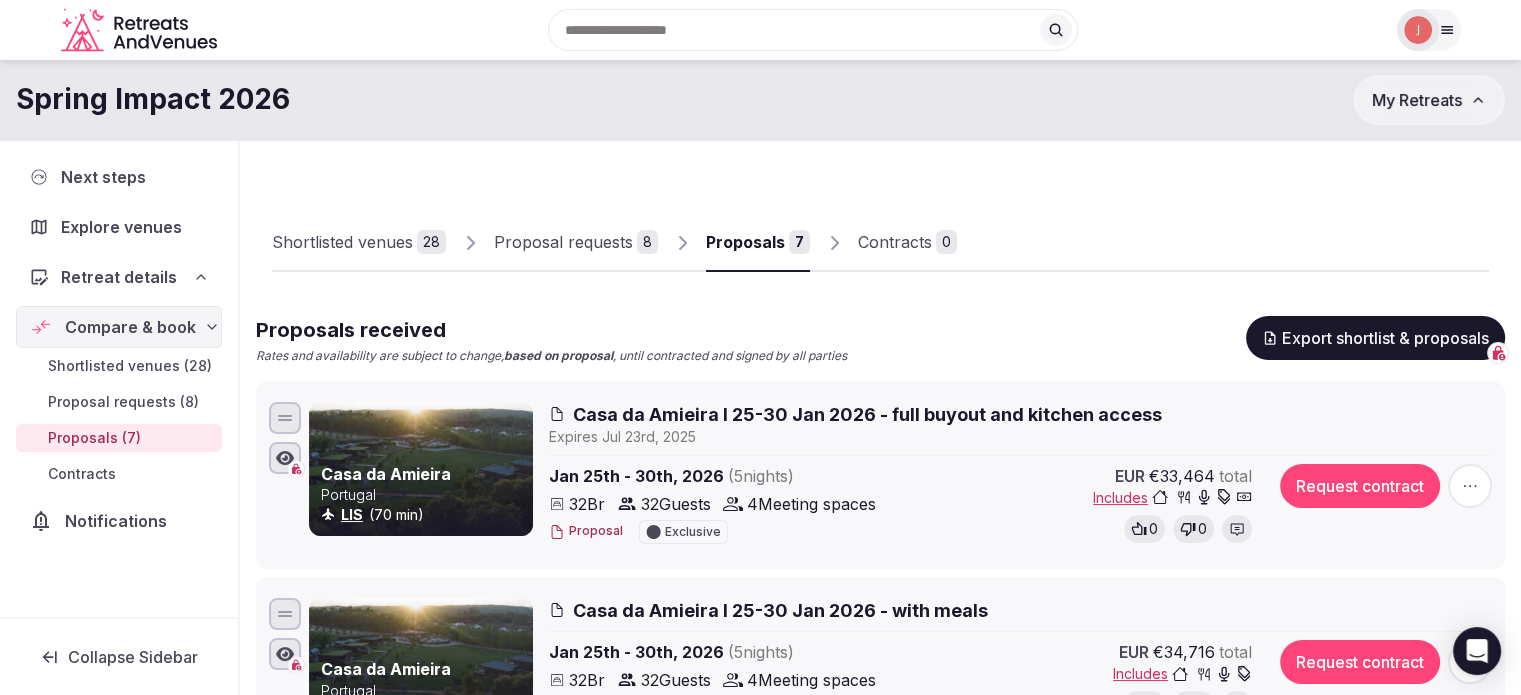 click on "Shortlisted venues" at bounding box center (342, 242) 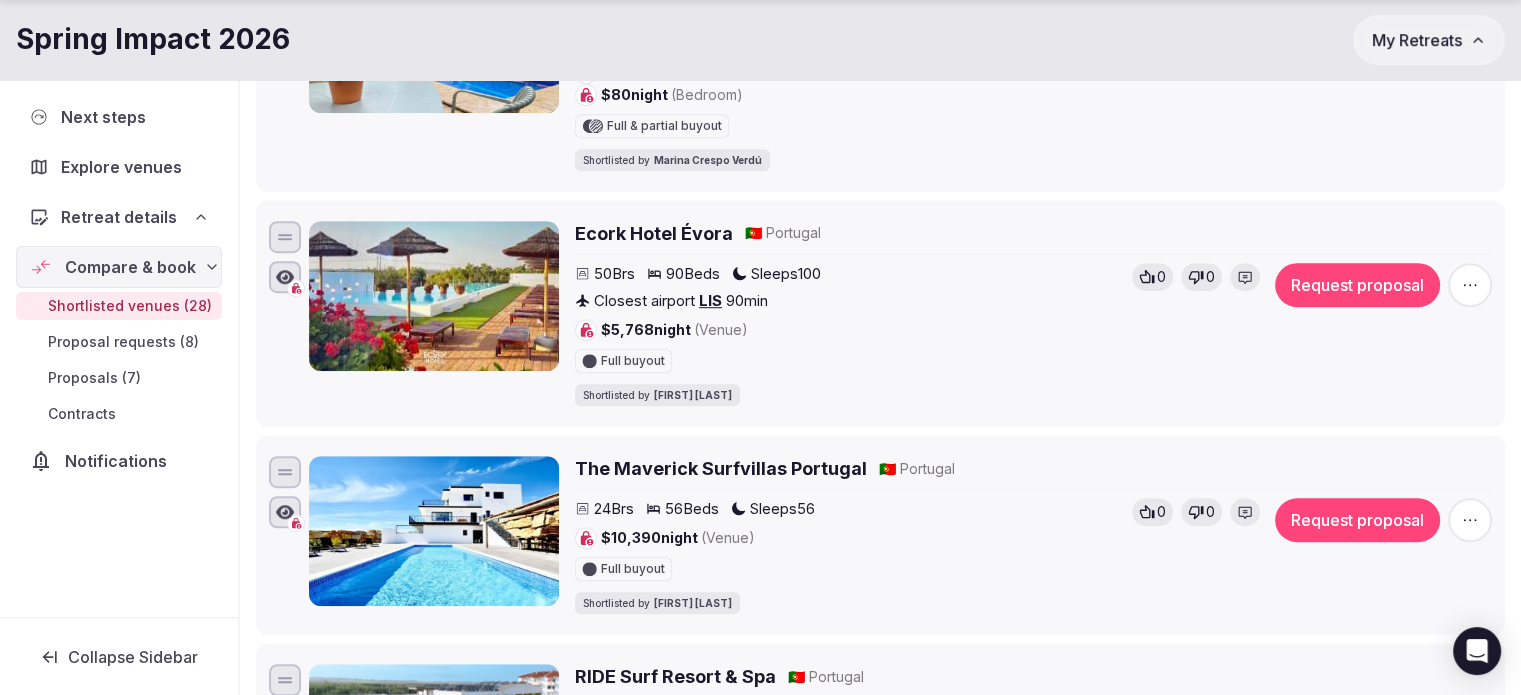 scroll, scrollTop: 1300, scrollLeft: 0, axis: vertical 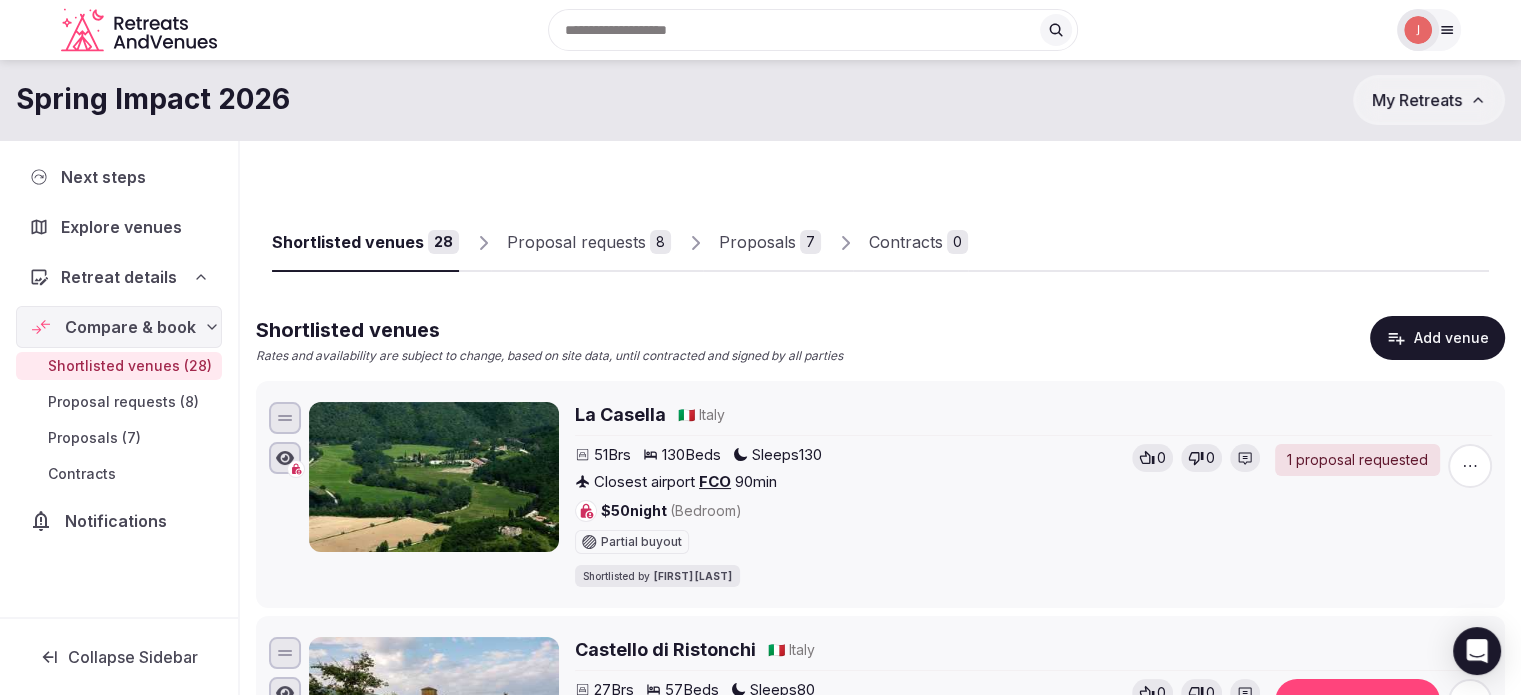 click on "Proposals" at bounding box center (757, 242) 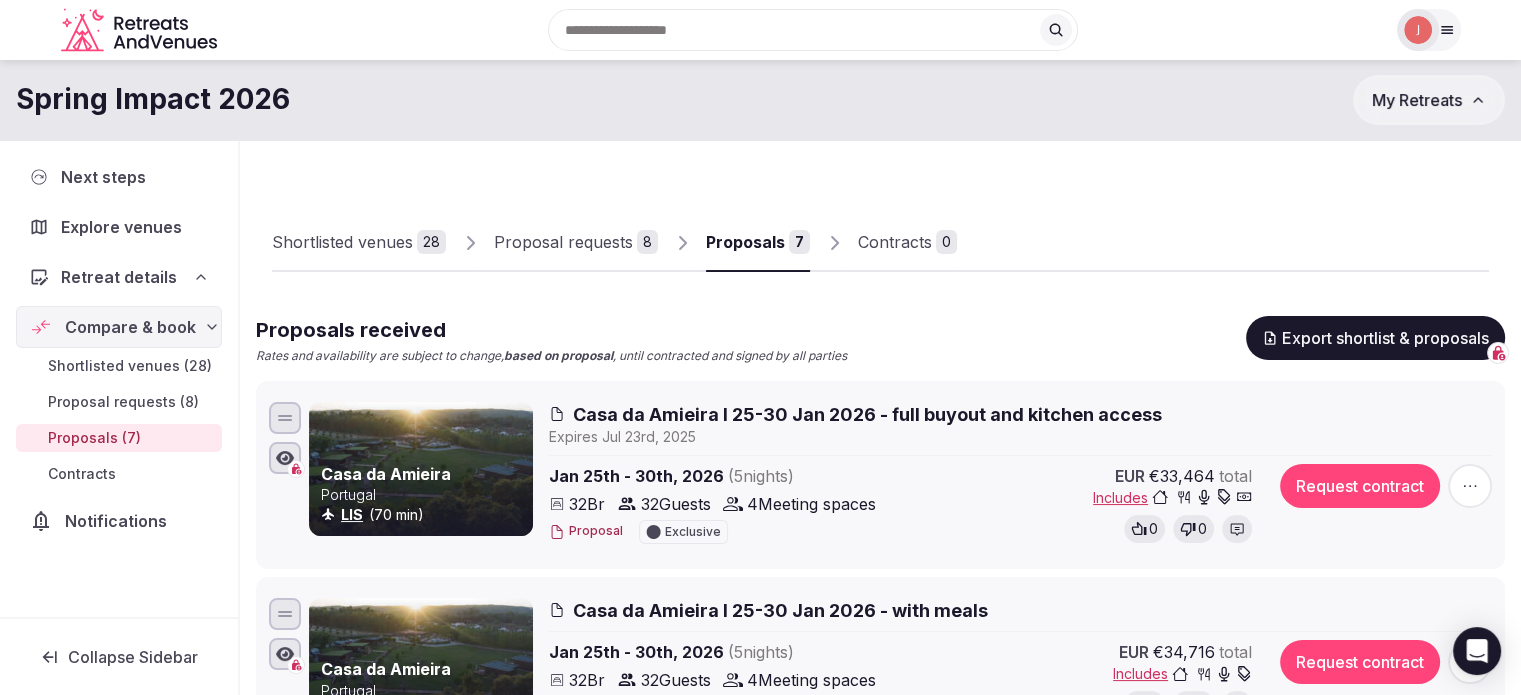 scroll, scrollTop: 100, scrollLeft: 0, axis: vertical 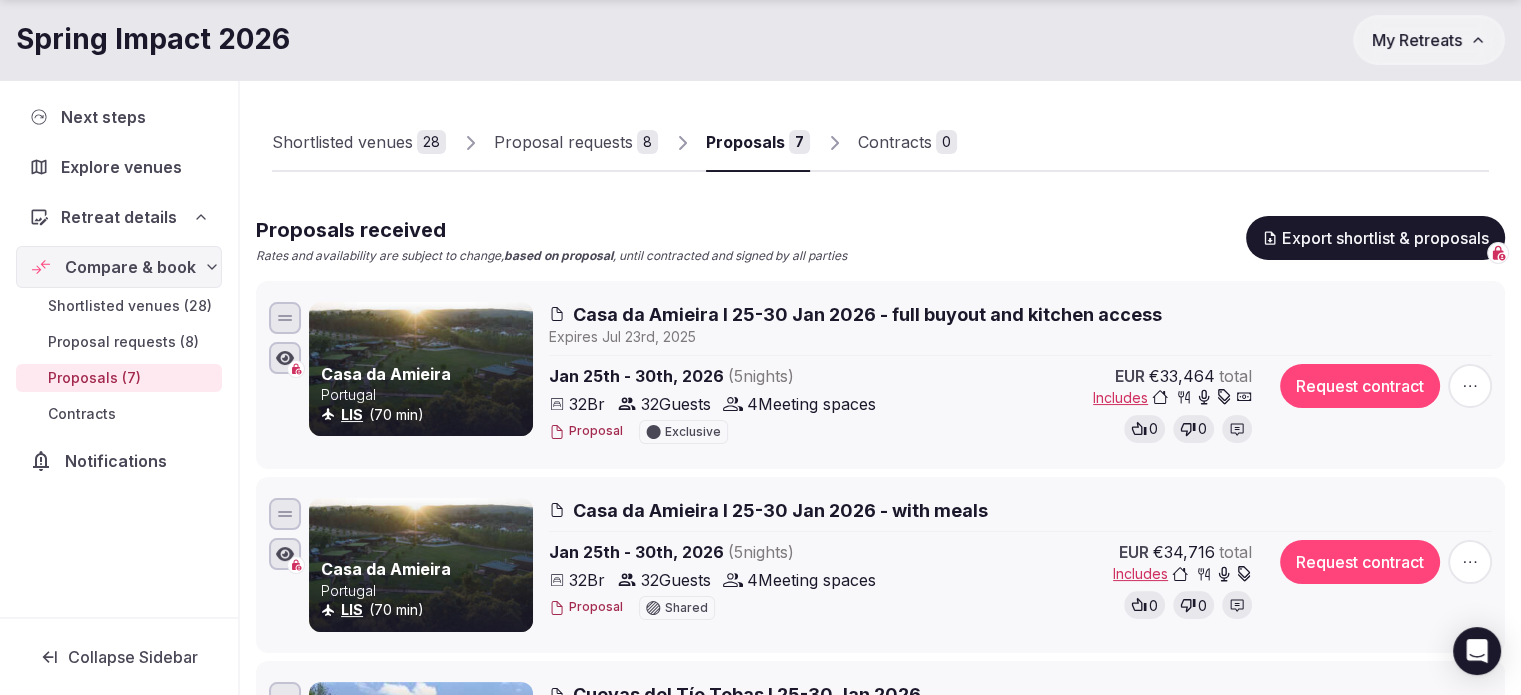click on "Shortlisted venues" at bounding box center (342, 142) 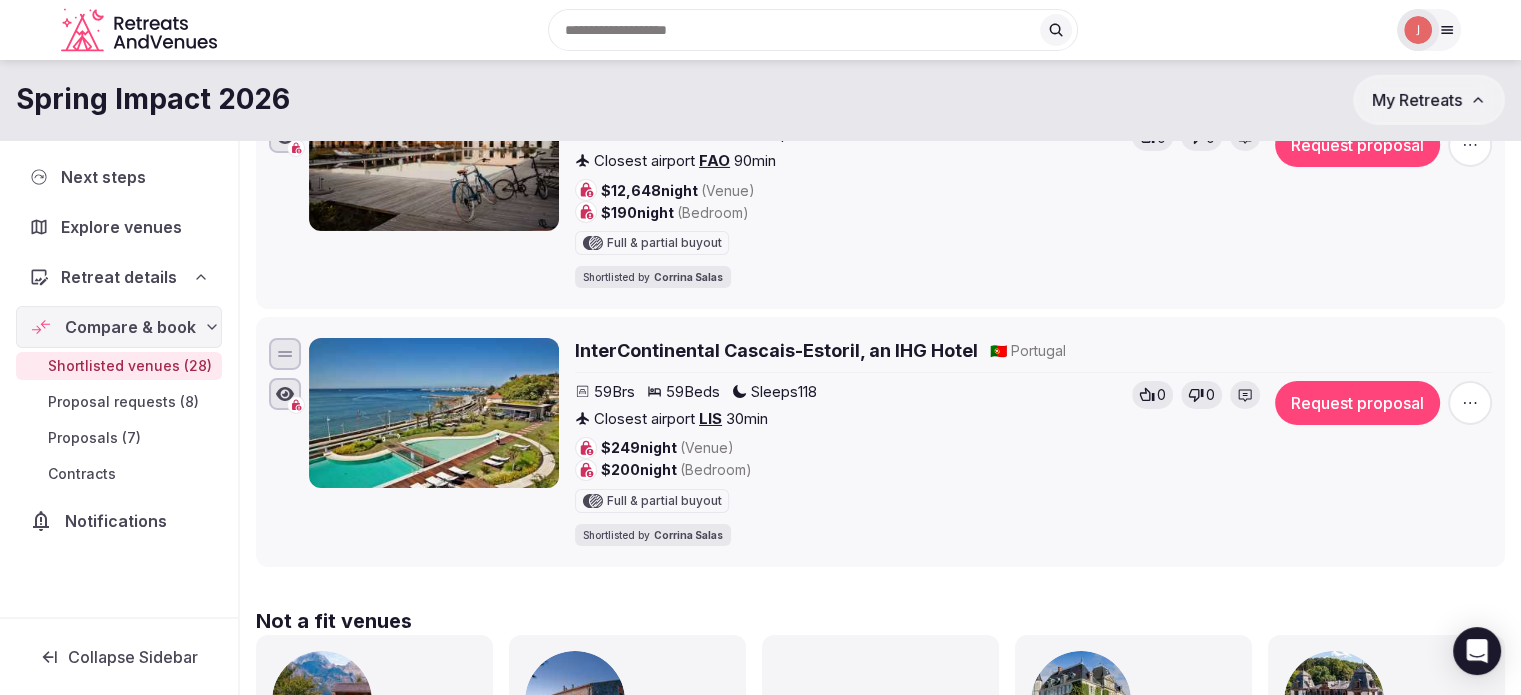 scroll, scrollTop: 6400, scrollLeft: 0, axis: vertical 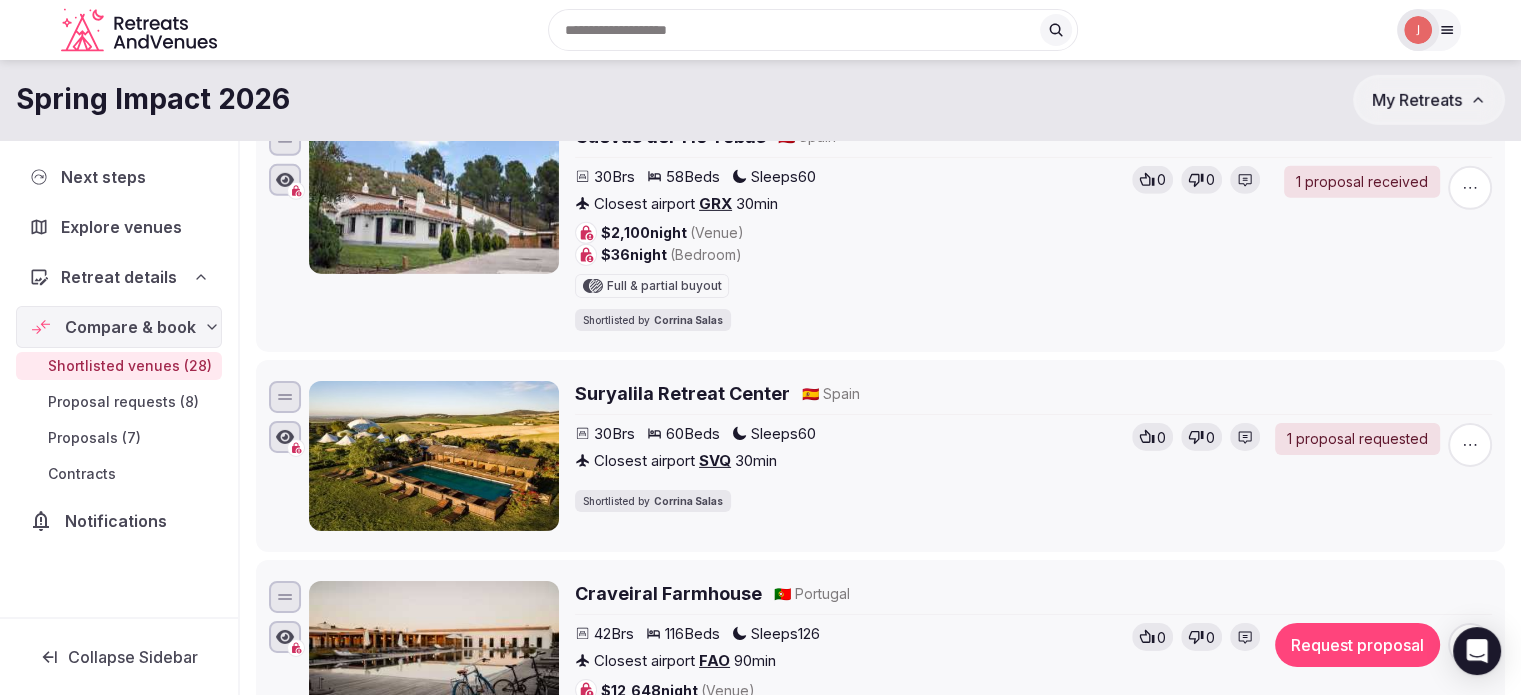click on "Proposal requests (8)" at bounding box center (119, 402) 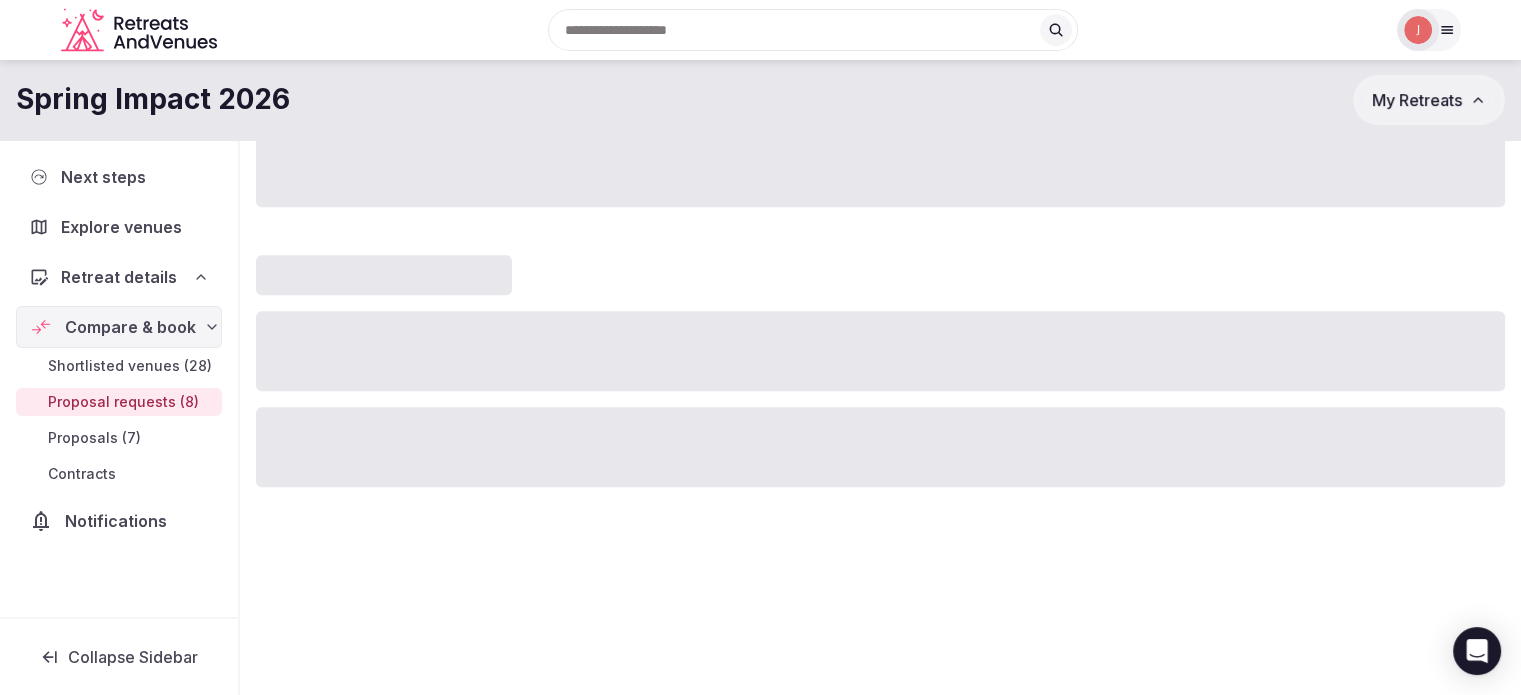 scroll, scrollTop: 0, scrollLeft: 0, axis: both 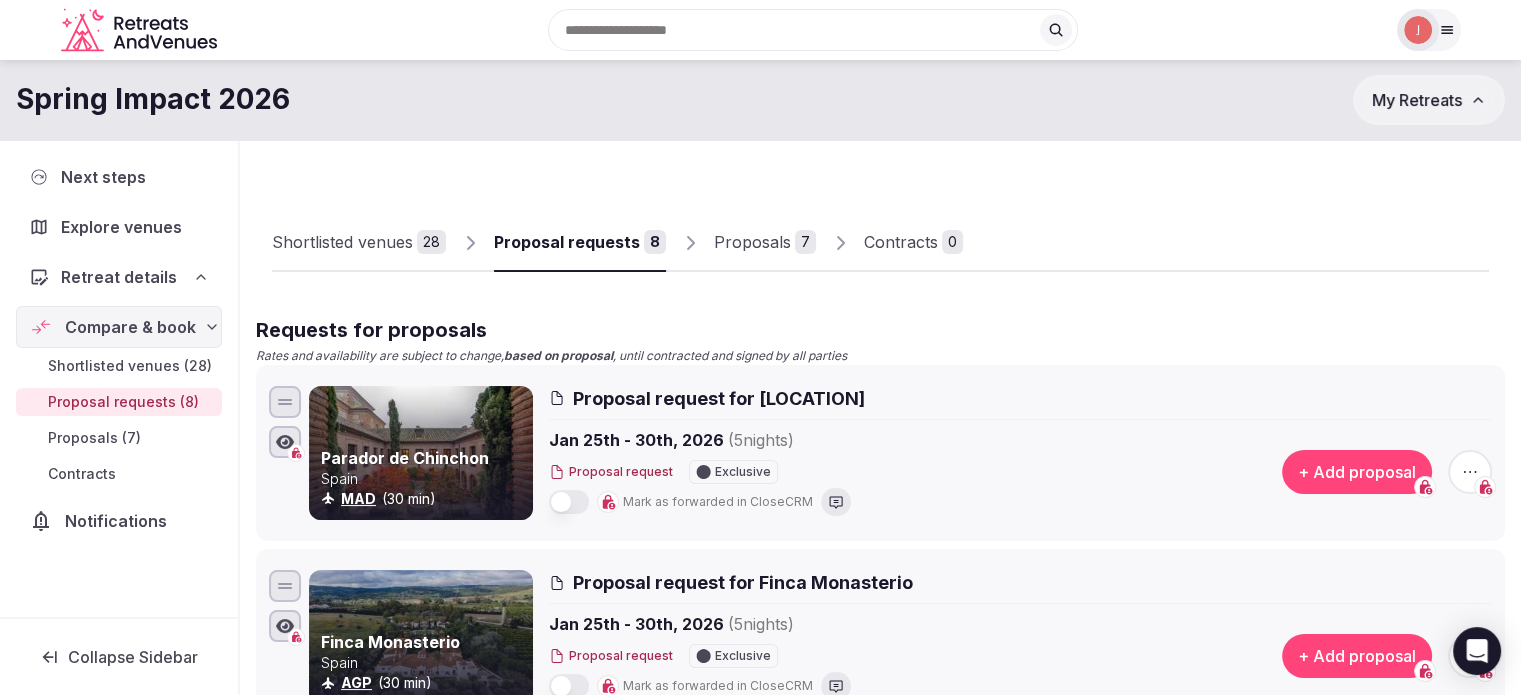 click on "Proposal requests 8" at bounding box center [588, 242] 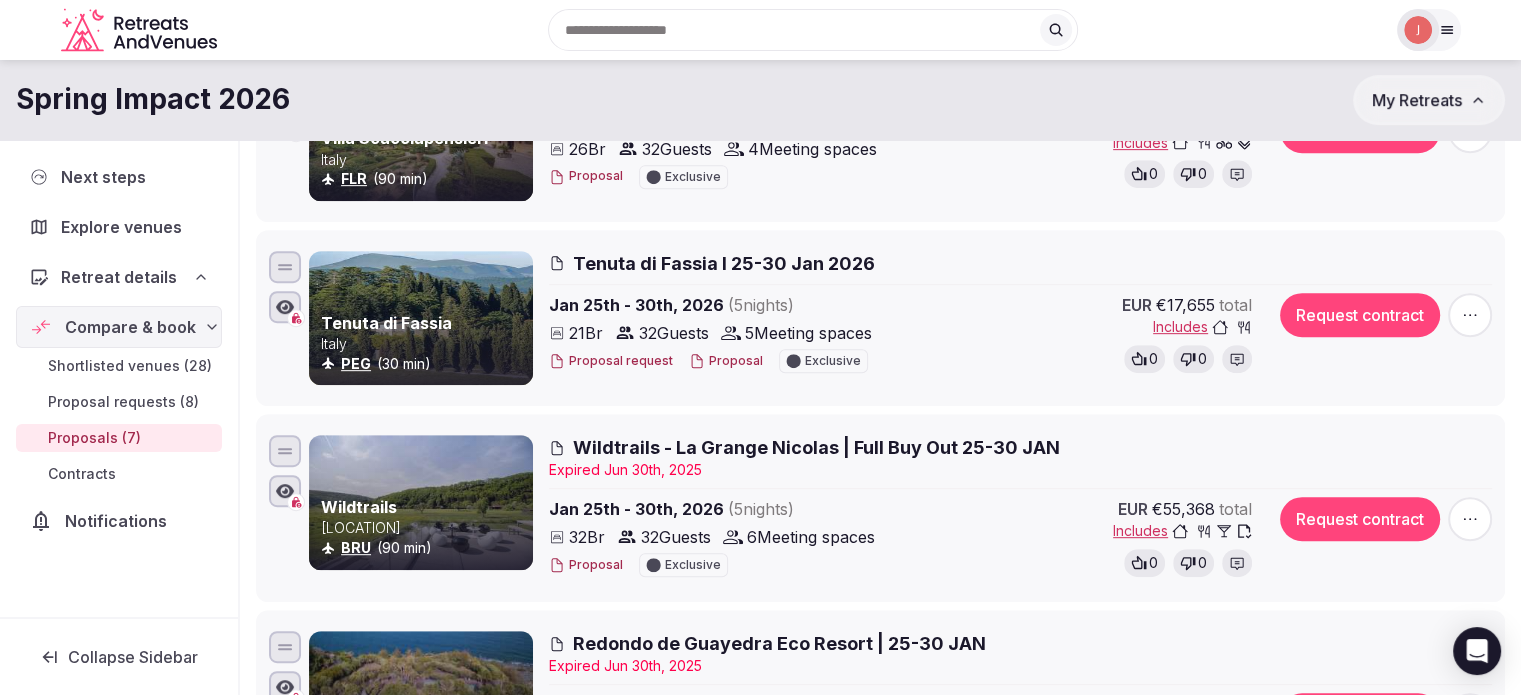scroll, scrollTop: 900, scrollLeft: 0, axis: vertical 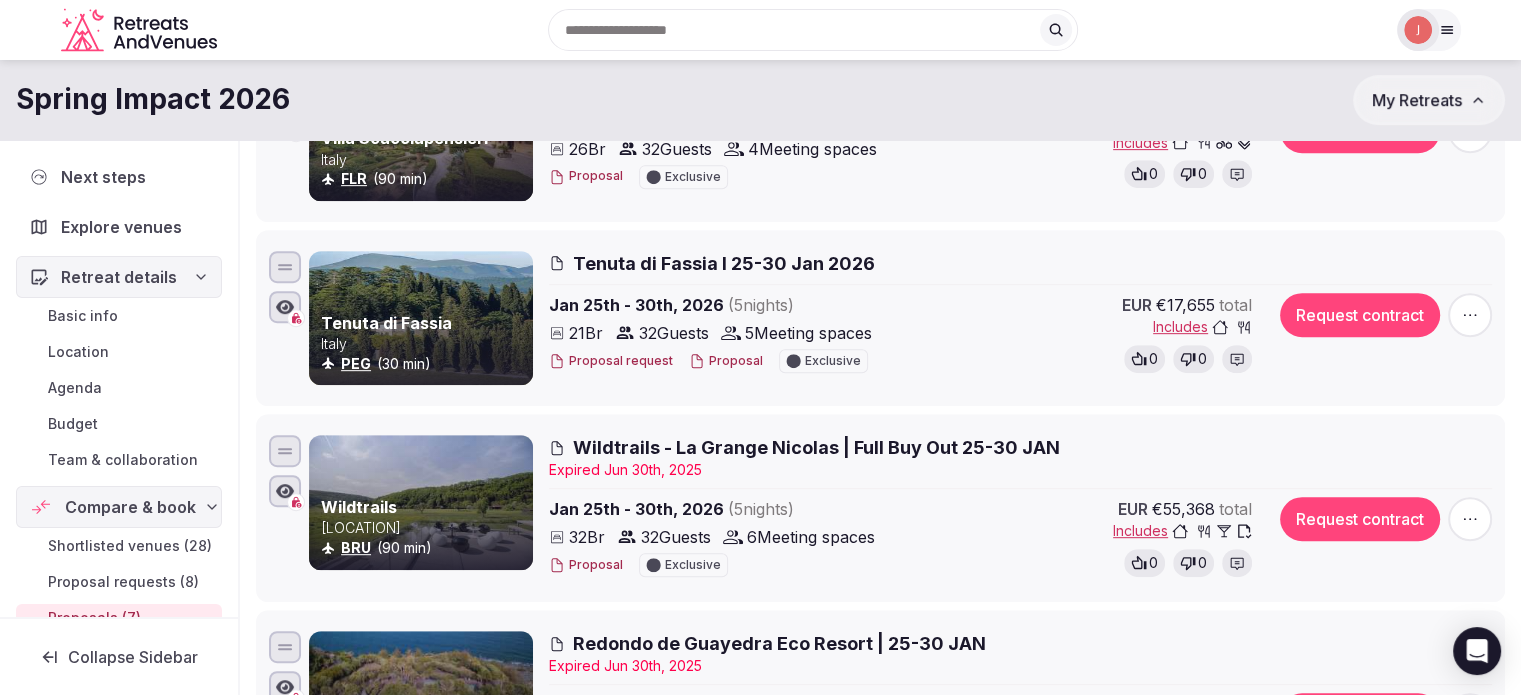 click on "Basic info" at bounding box center [83, 316] 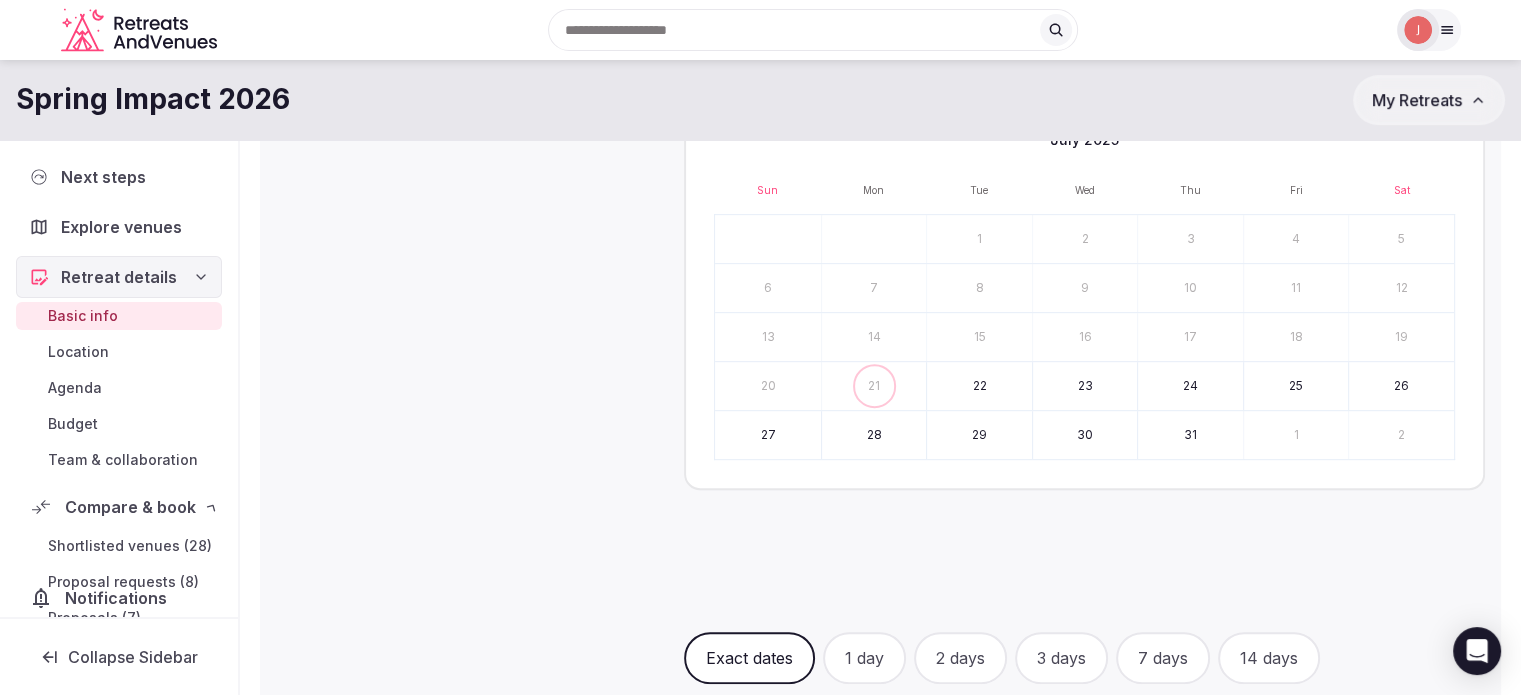 scroll, scrollTop: 0, scrollLeft: 0, axis: both 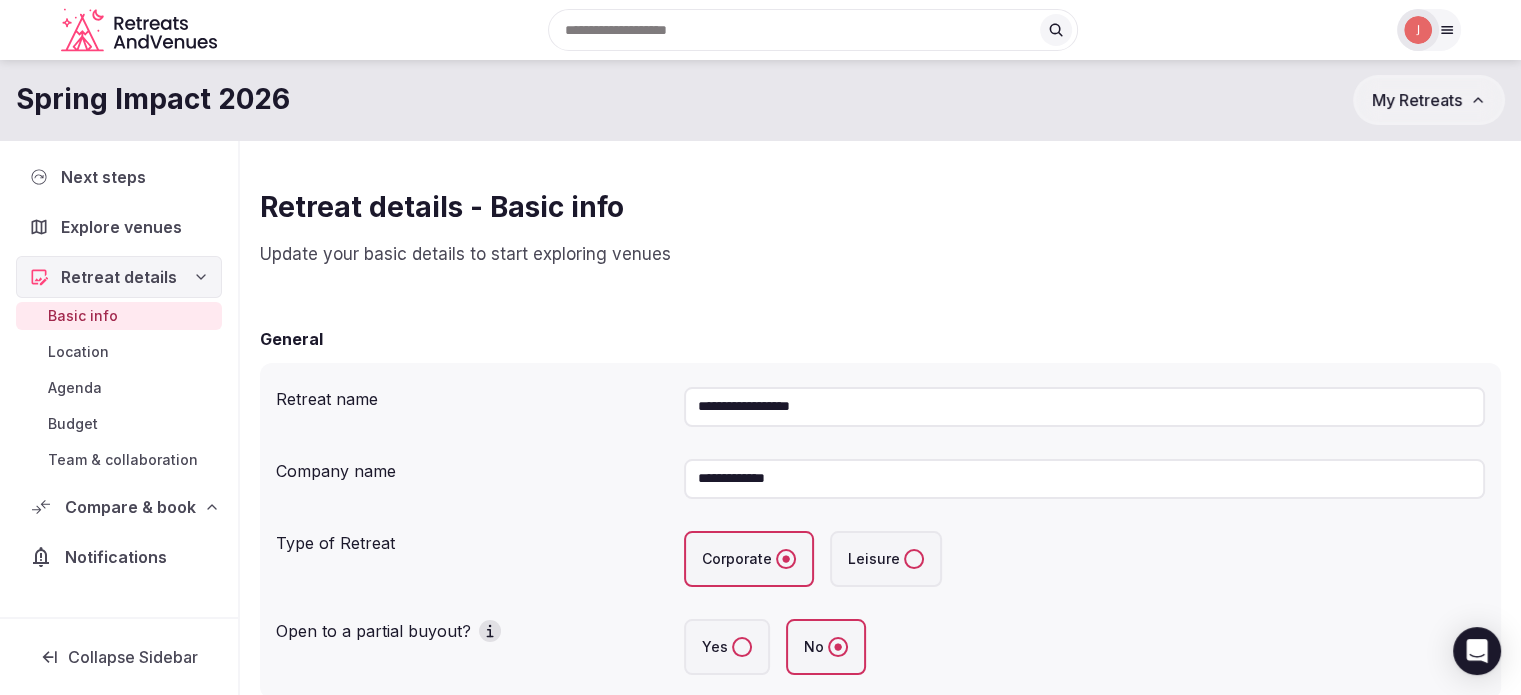 click on "Agenda" at bounding box center [75, 388] 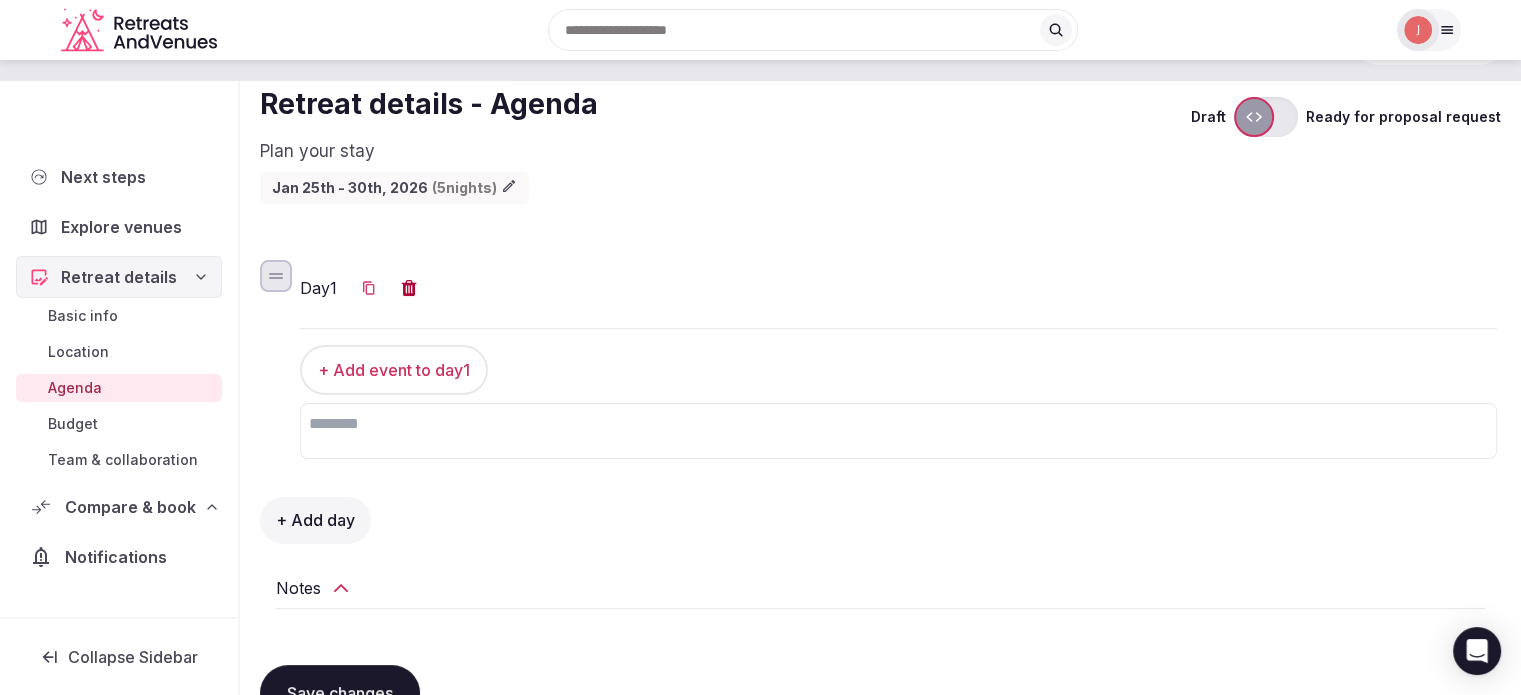 scroll, scrollTop: 200, scrollLeft: 0, axis: vertical 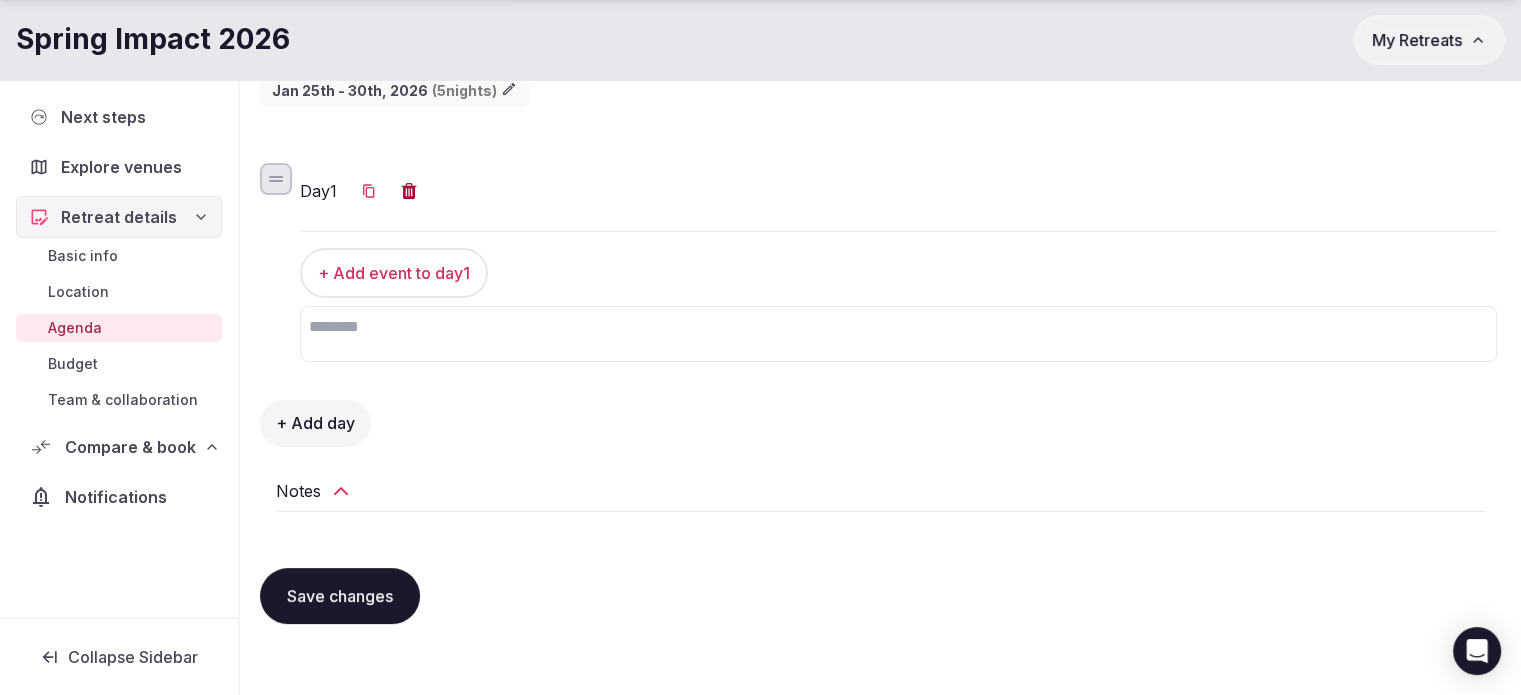 click 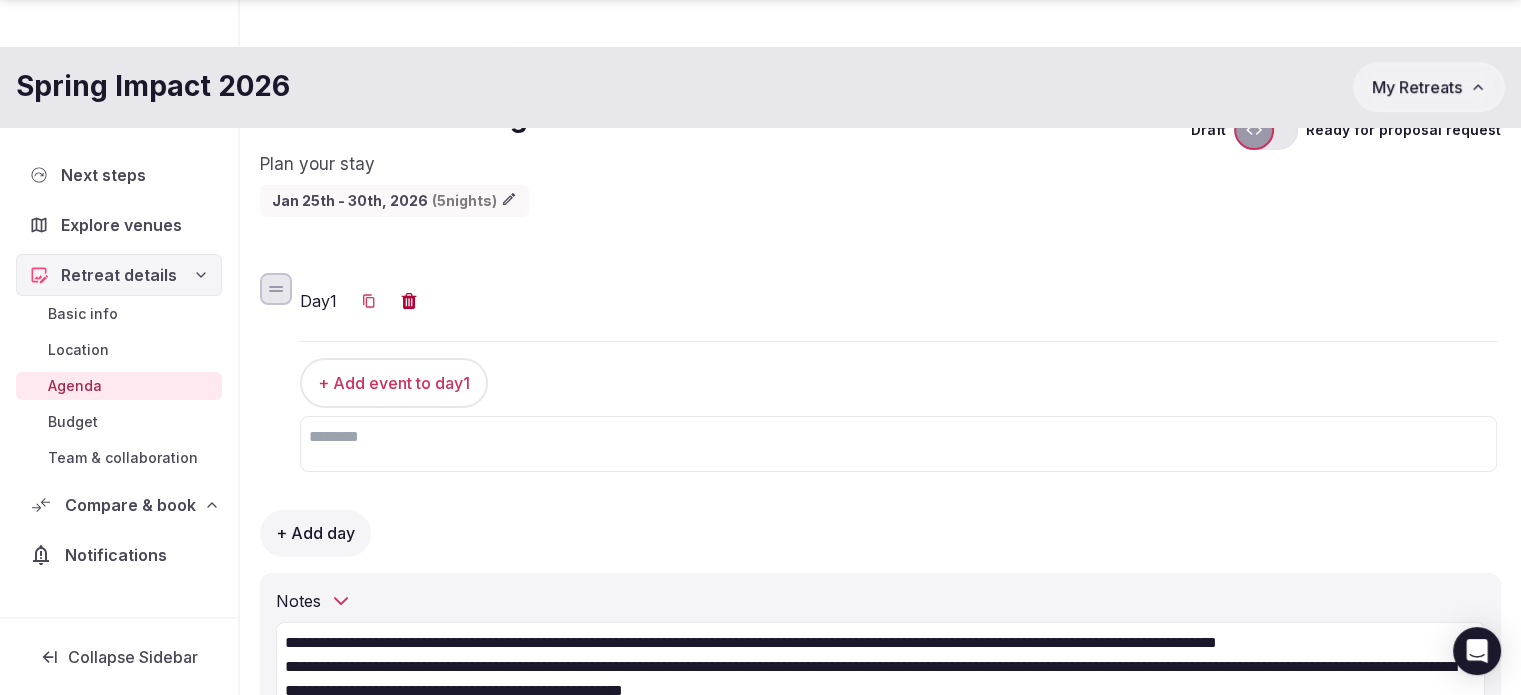 scroll, scrollTop: 390, scrollLeft: 0, axis: vertical 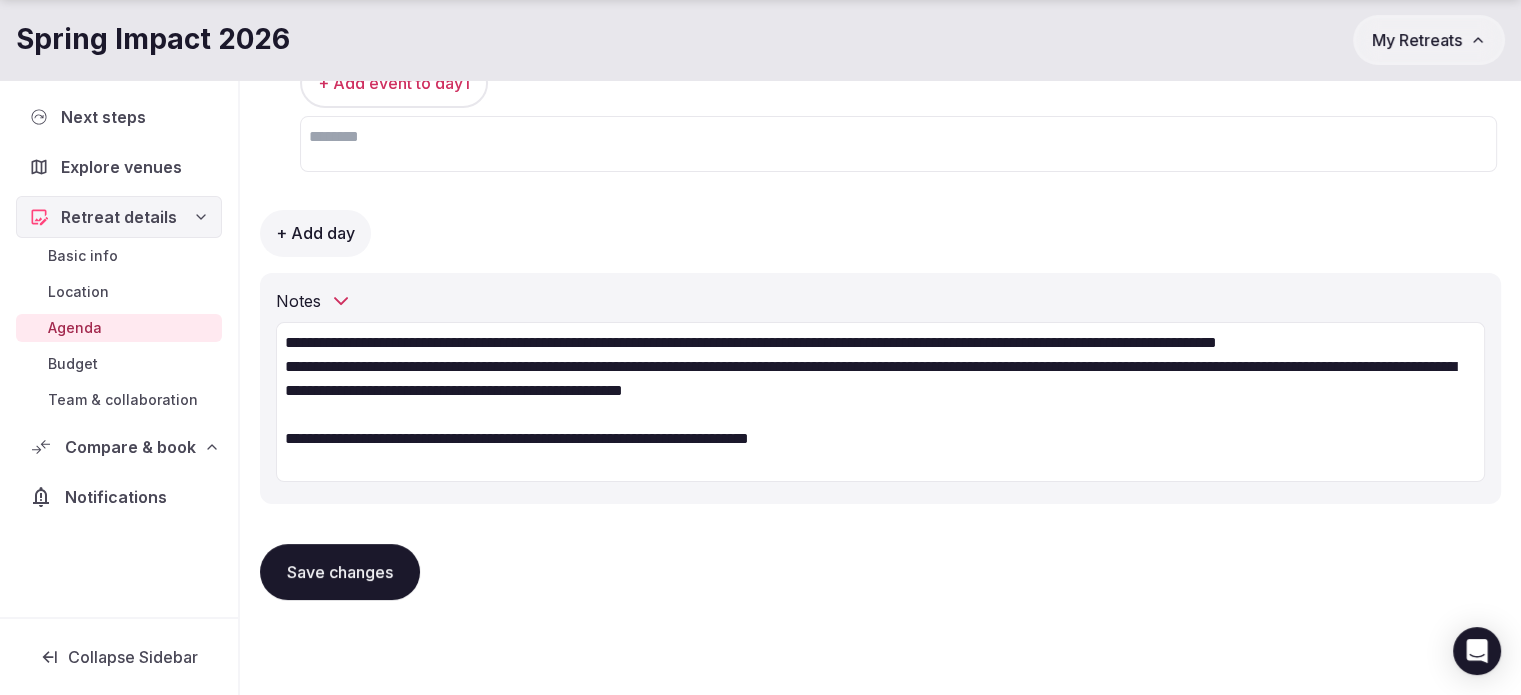 click on "Budget" at bounding box center (73, 364) 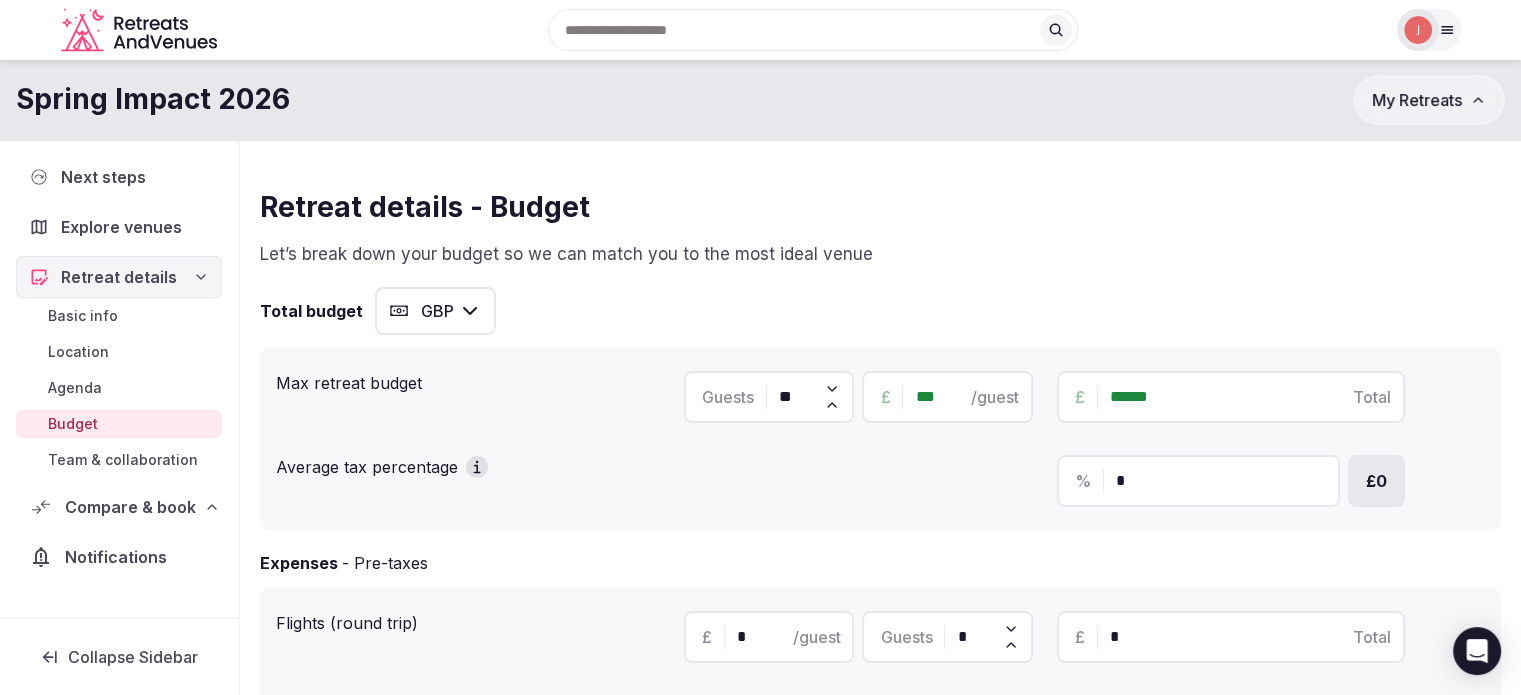 click on "Location" at bounding box center [78, 352] 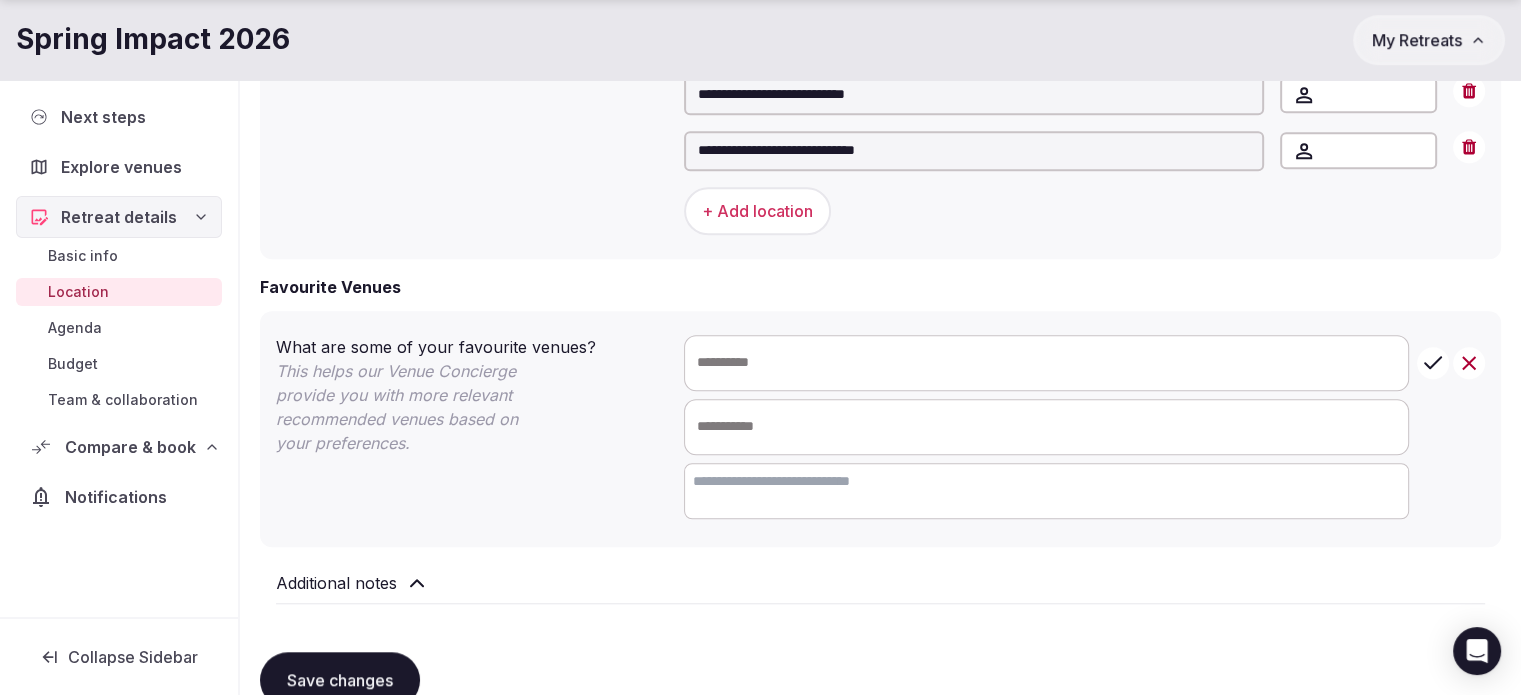 scroll, scrollTop: 1750, scrollLeft: 0, axis: vertical 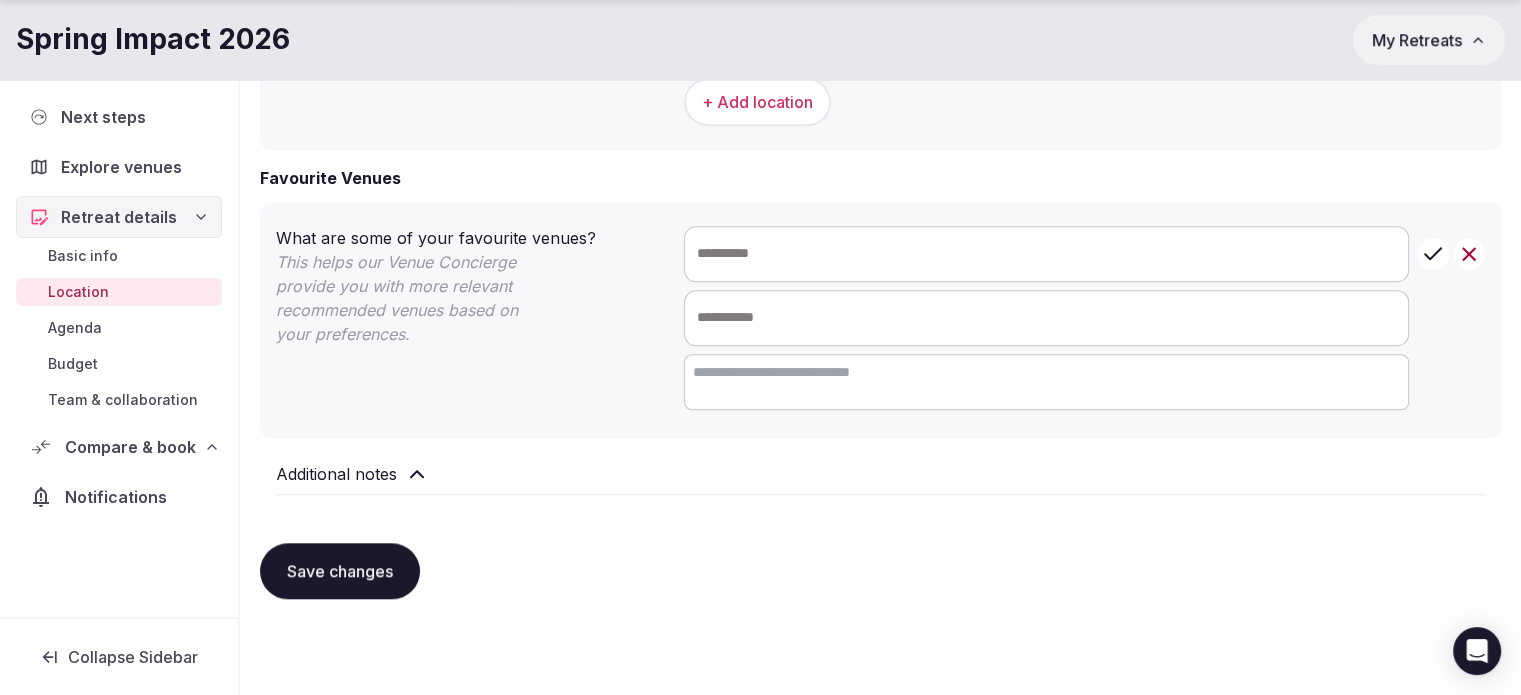 click 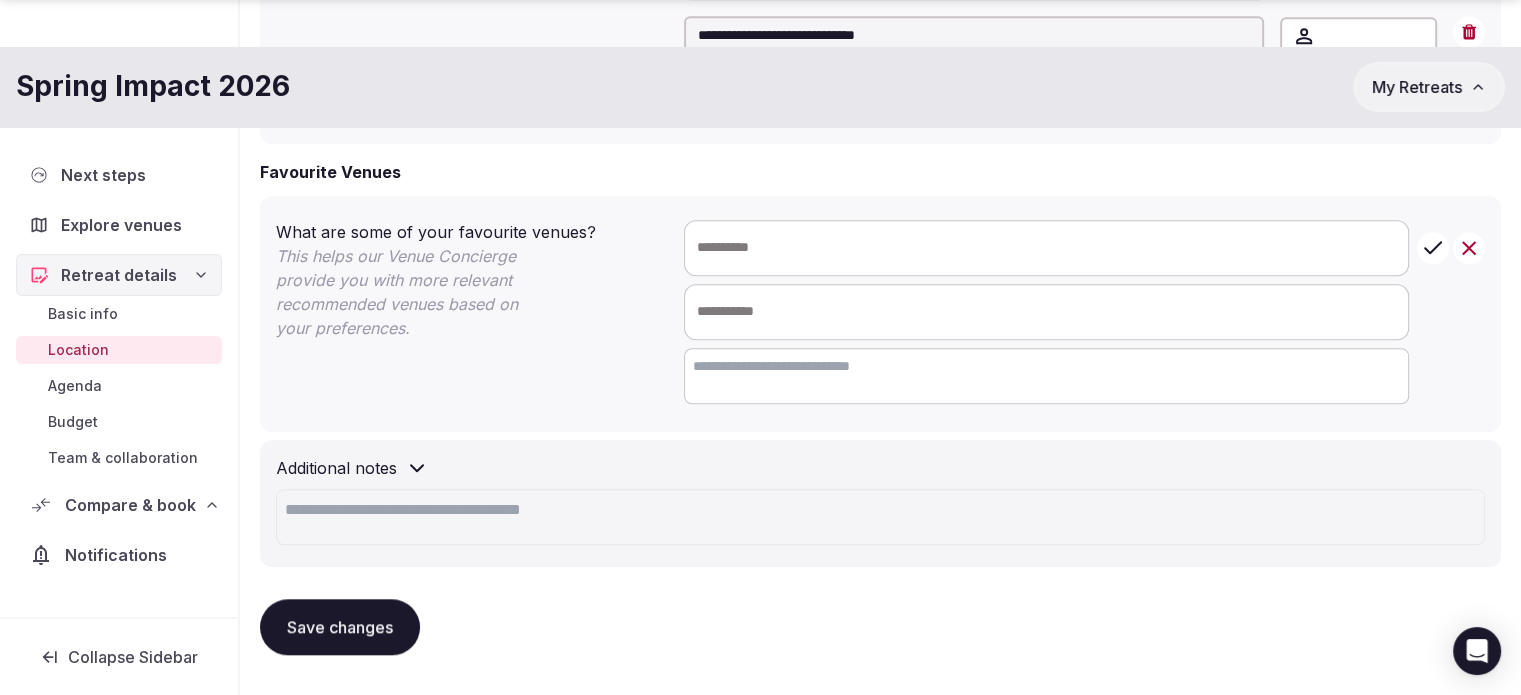scroll, scrollTop: 1812, scrollLeft: 0, axis: vertical 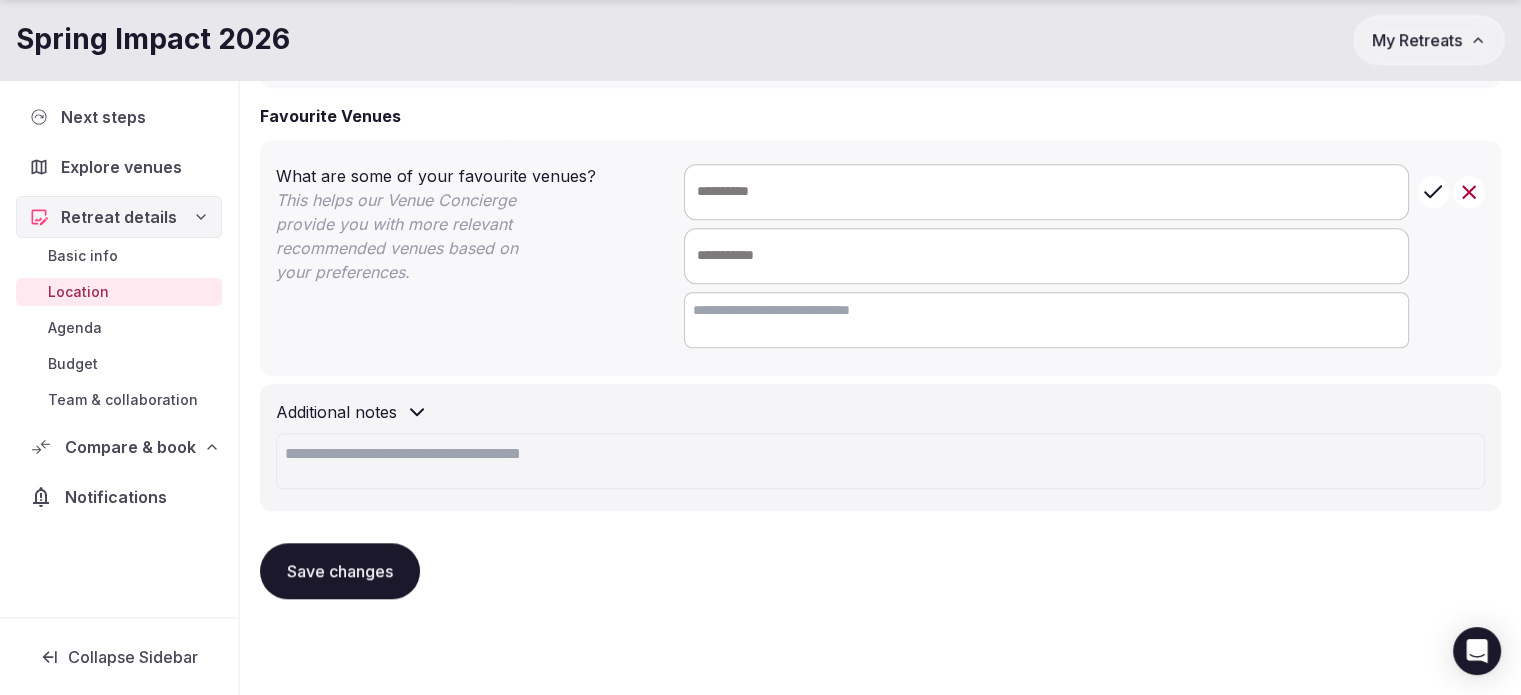 click on "Agenda" at bounding box center [119, 328] 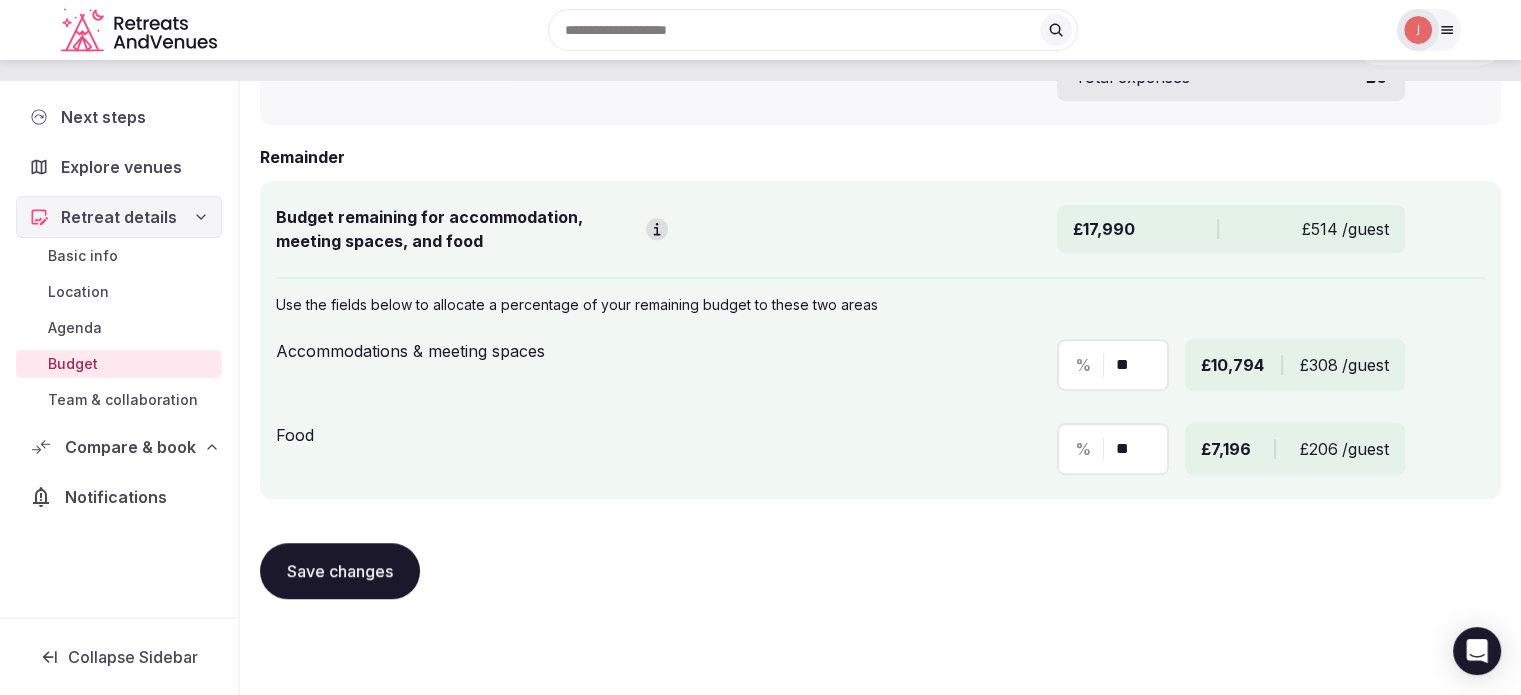 scroll, scrollTop: 0, scrollLeft: 0, axis: both 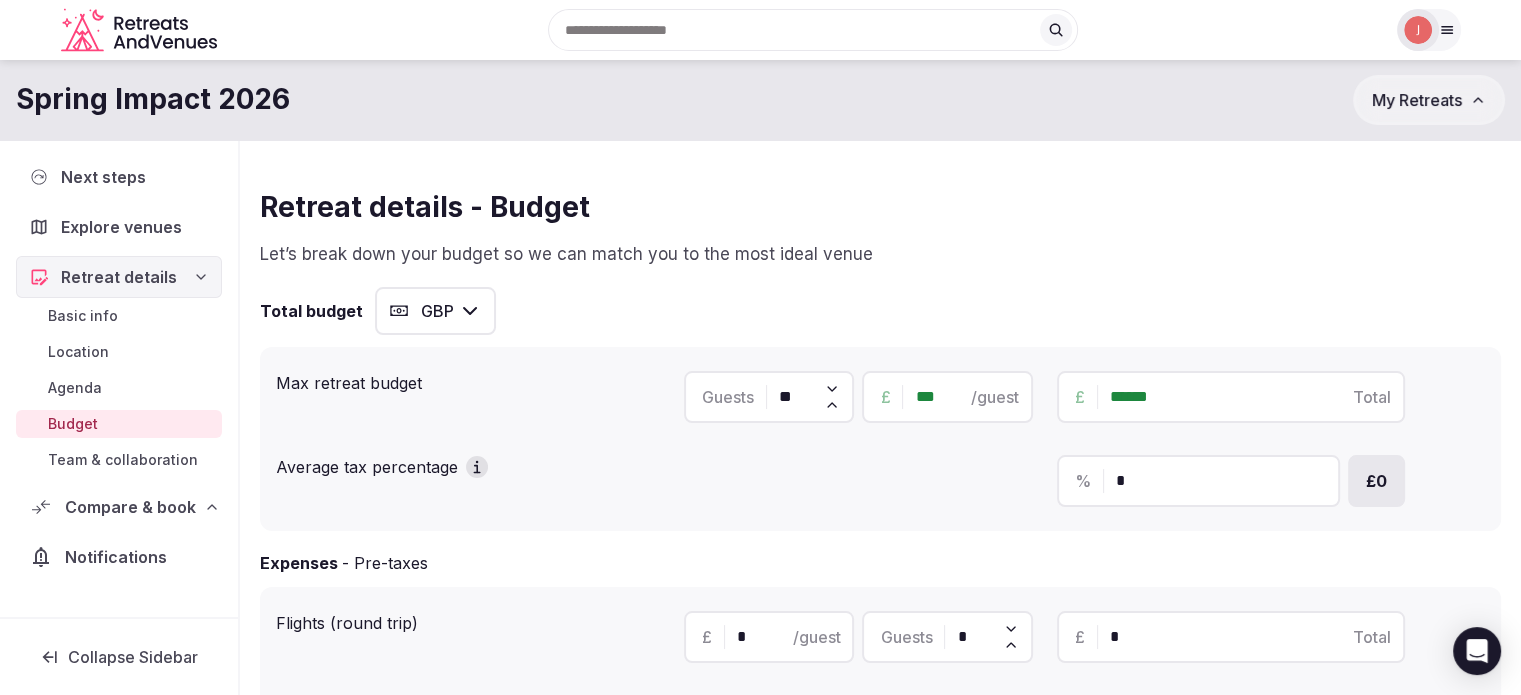 click on "GBP" at bounding box center [435, 311] 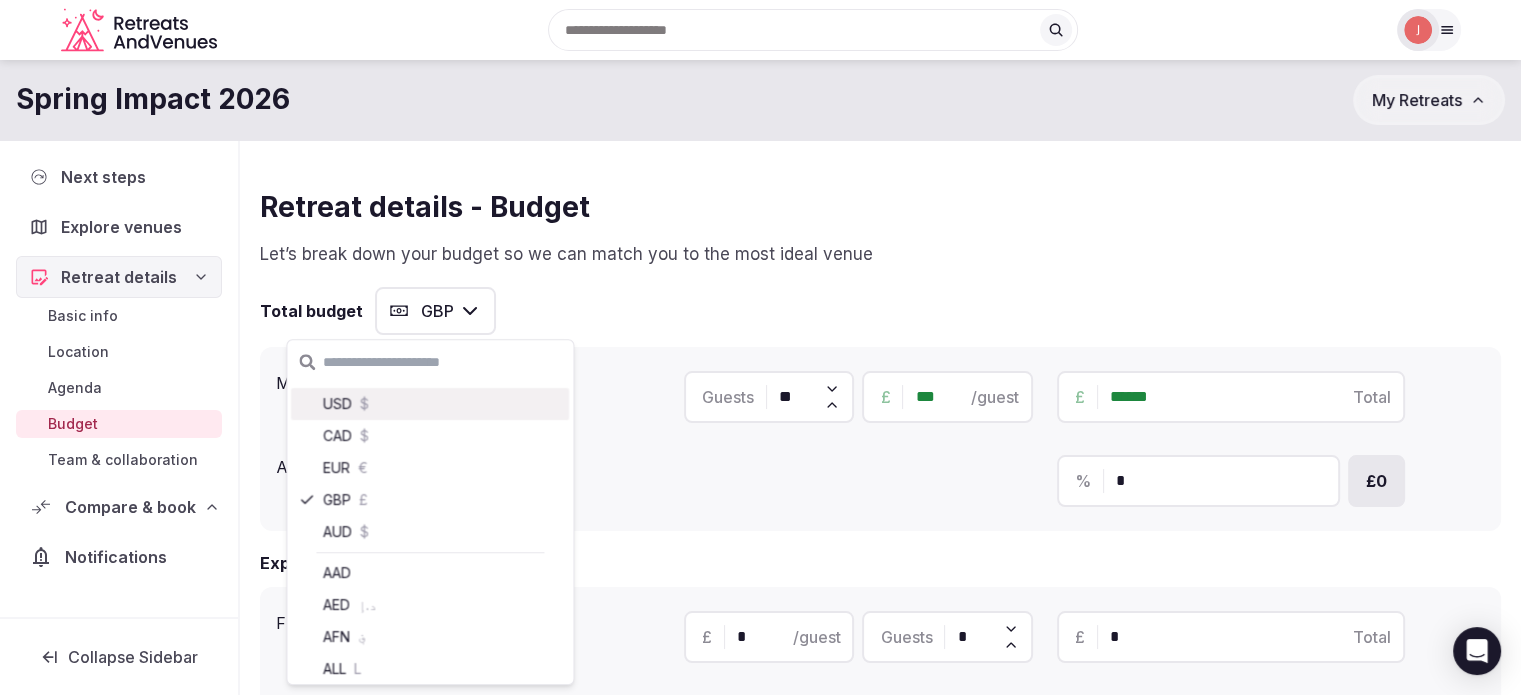 click 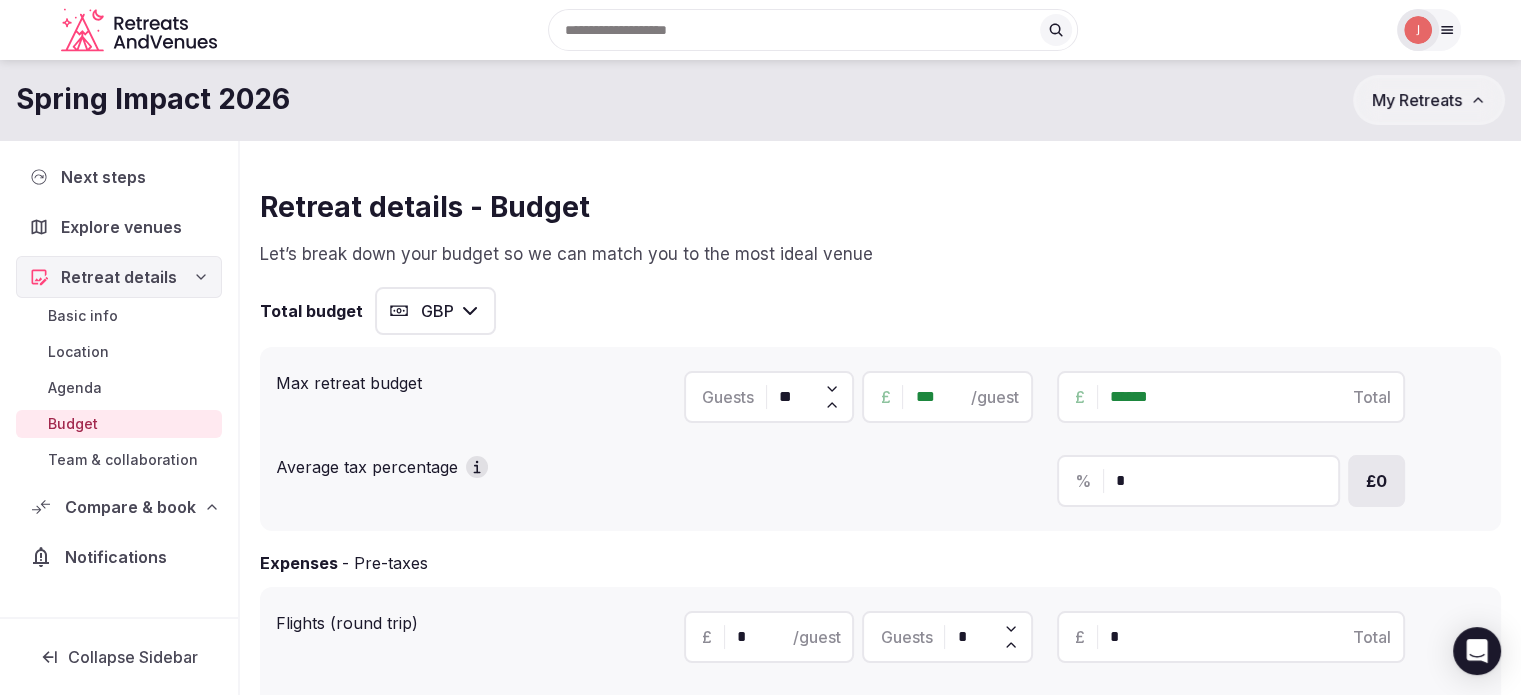 click on "Total budget GBP" at bounding box center [880, 311] 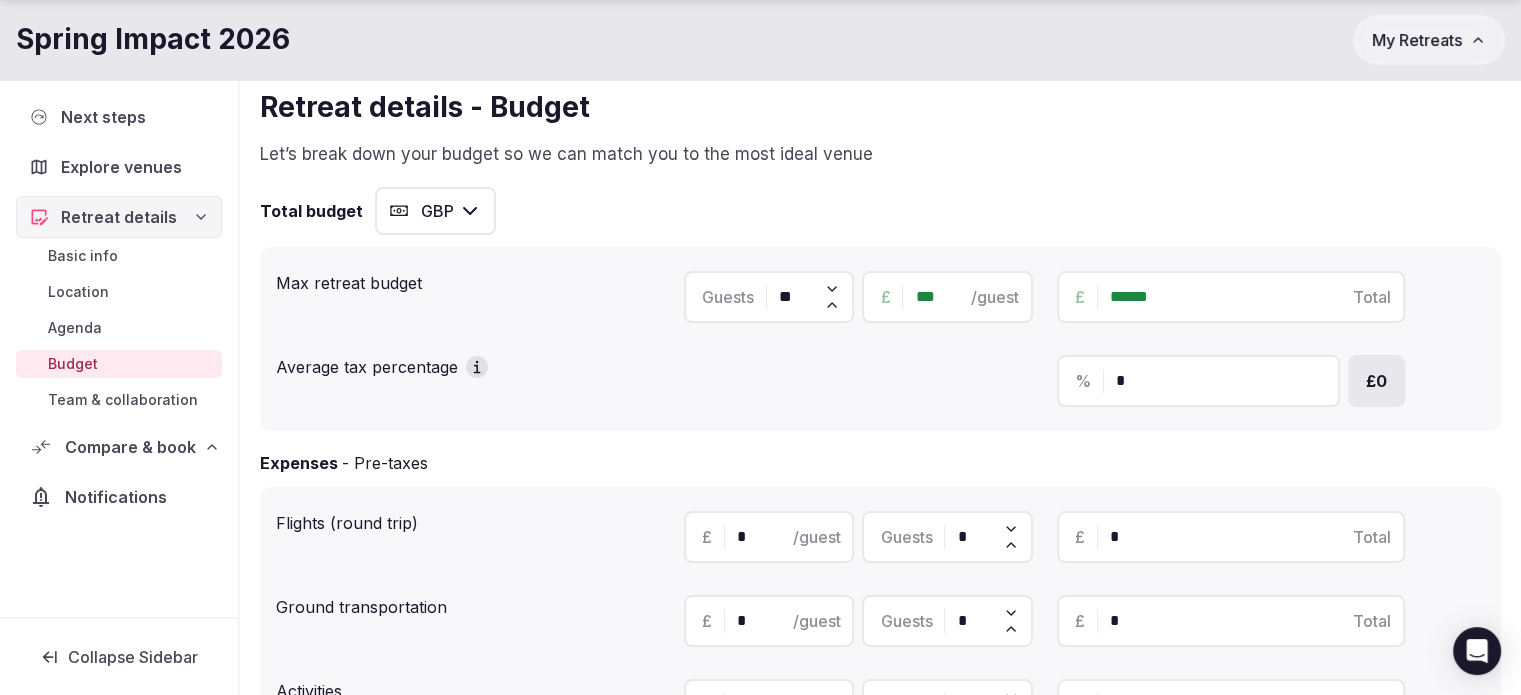 drag, startPoint x: 804, startPoint y: 303, endPoint x: 744, endPoint y: 295, distance: 60.530983 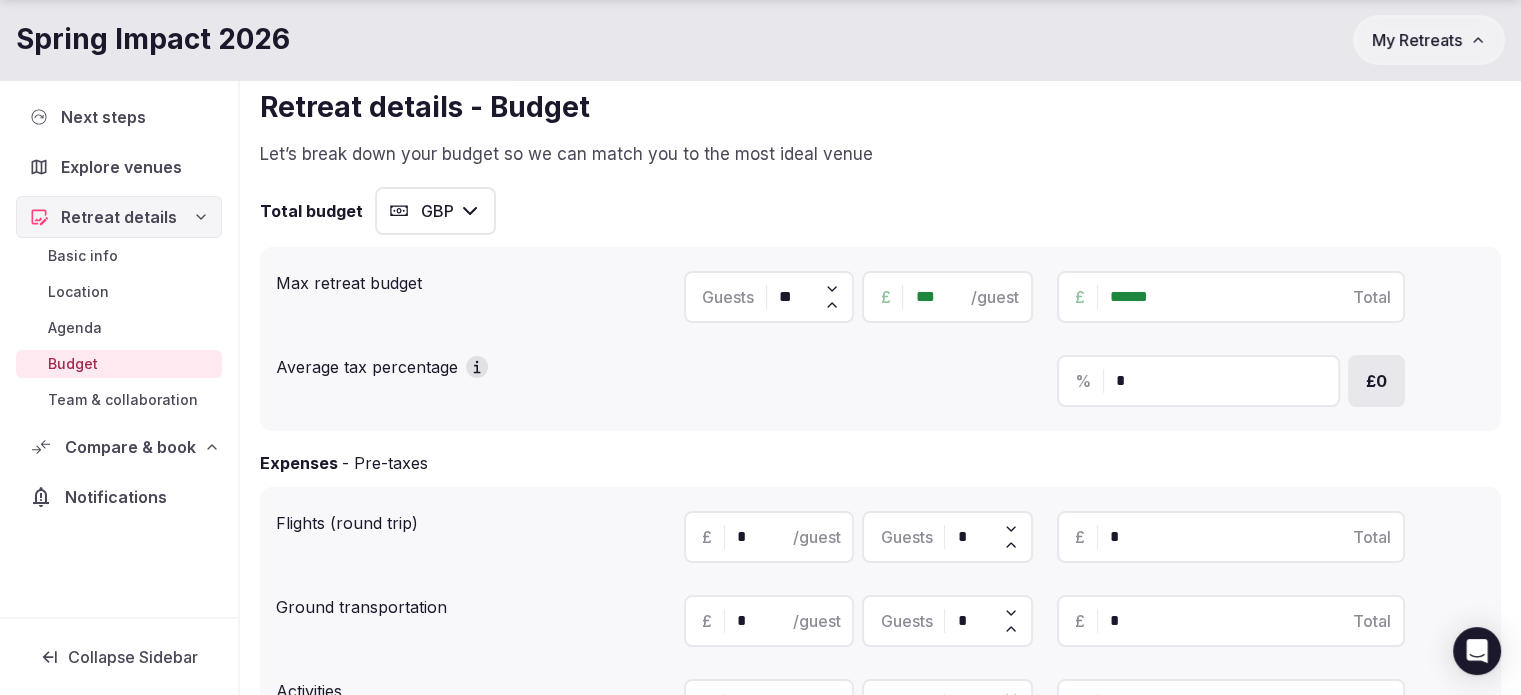 type on "*" 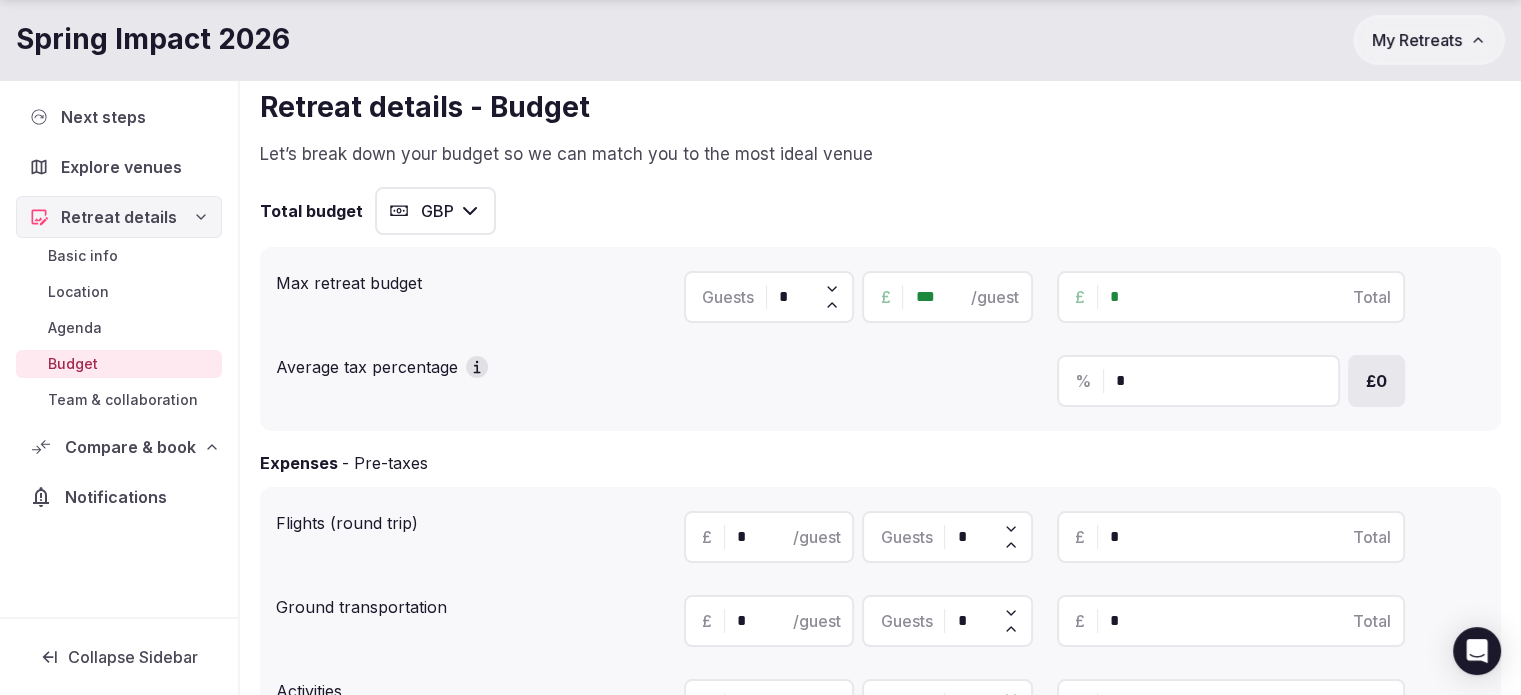 type on "*" 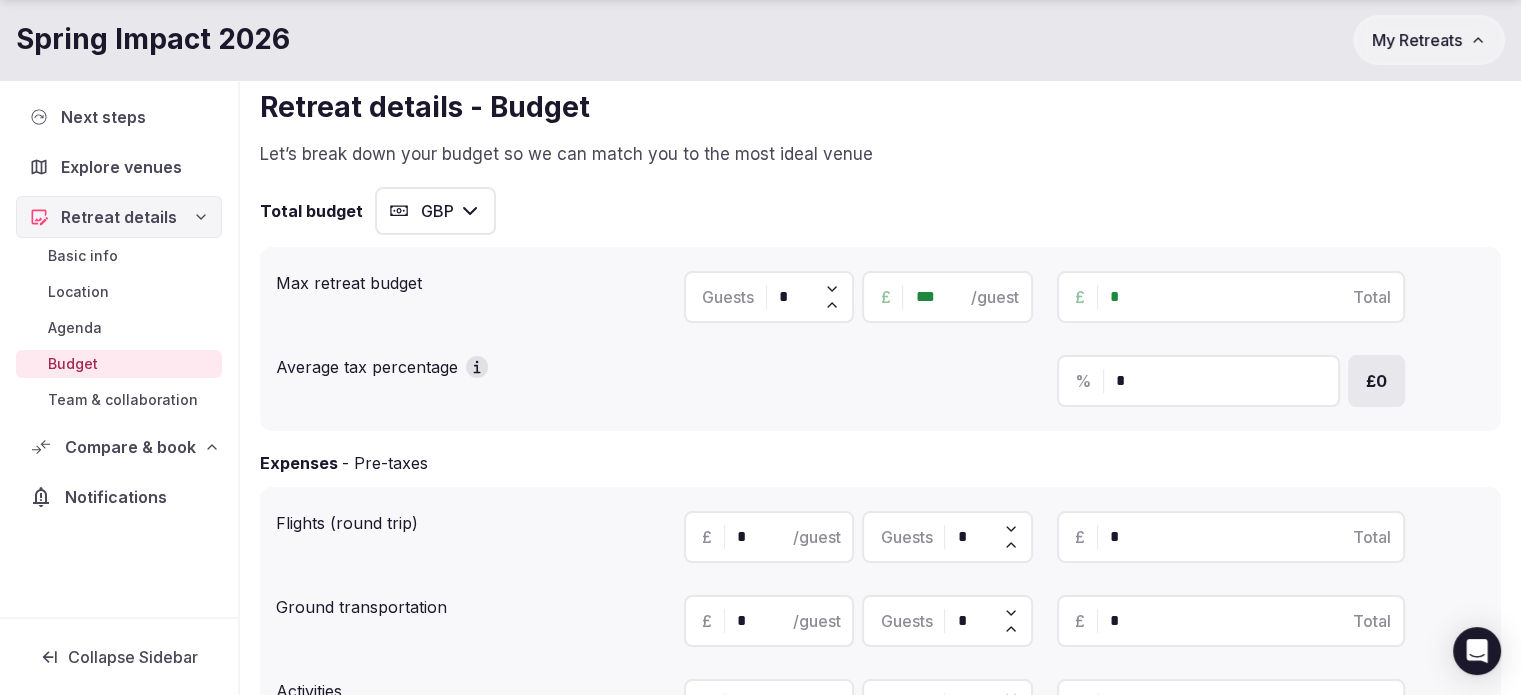 type on "*" 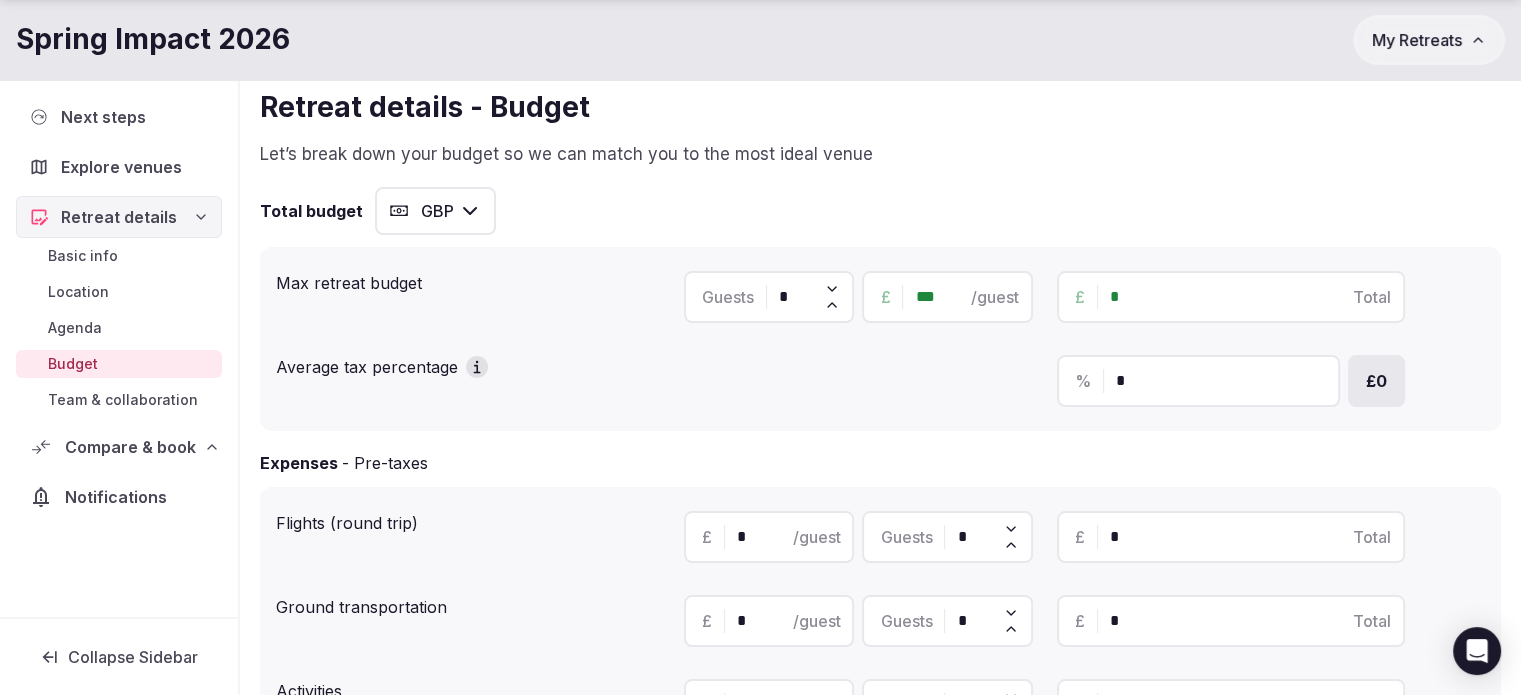 drag, startPoint x: 942, startPoint y: 294, endPoint x: 872, endPoint y: 292, distance: 70.028564 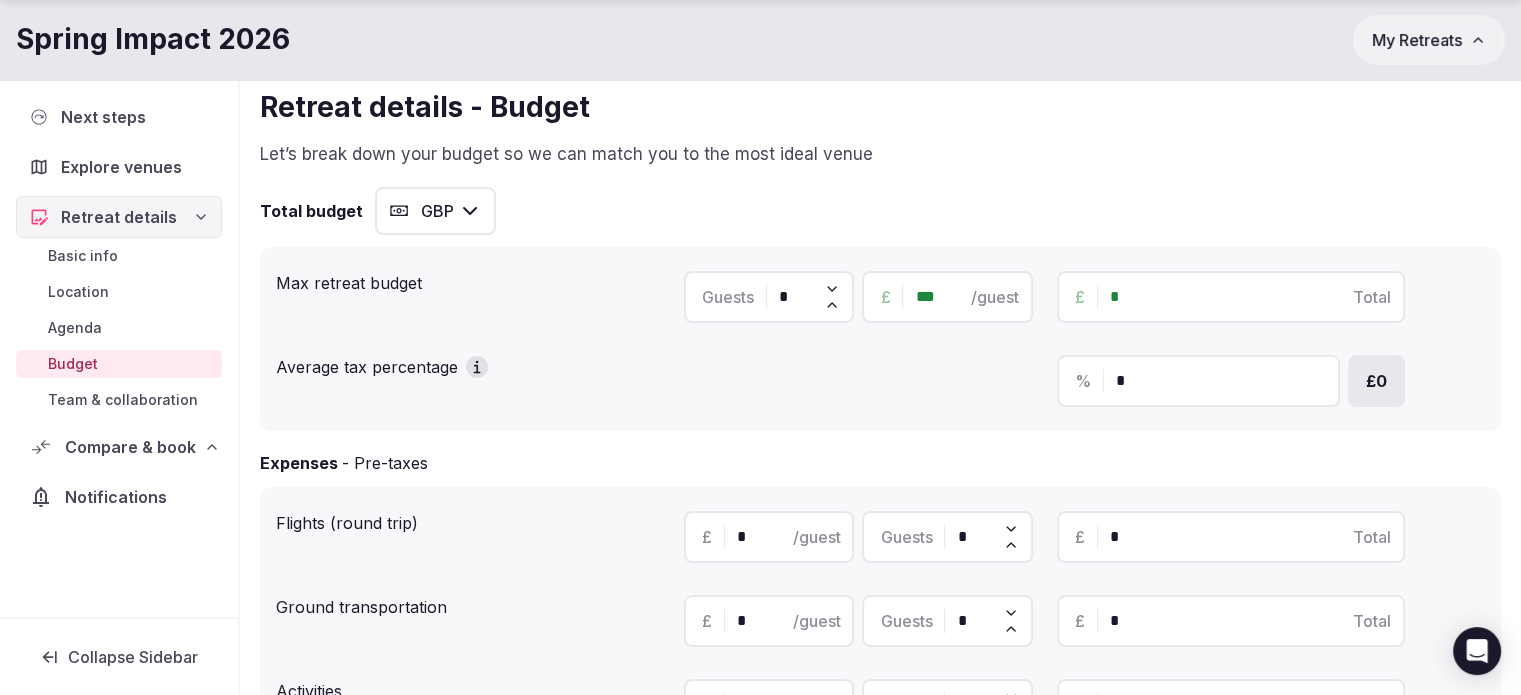 click on "£ *** /guest" at bounding box center [947, 297] 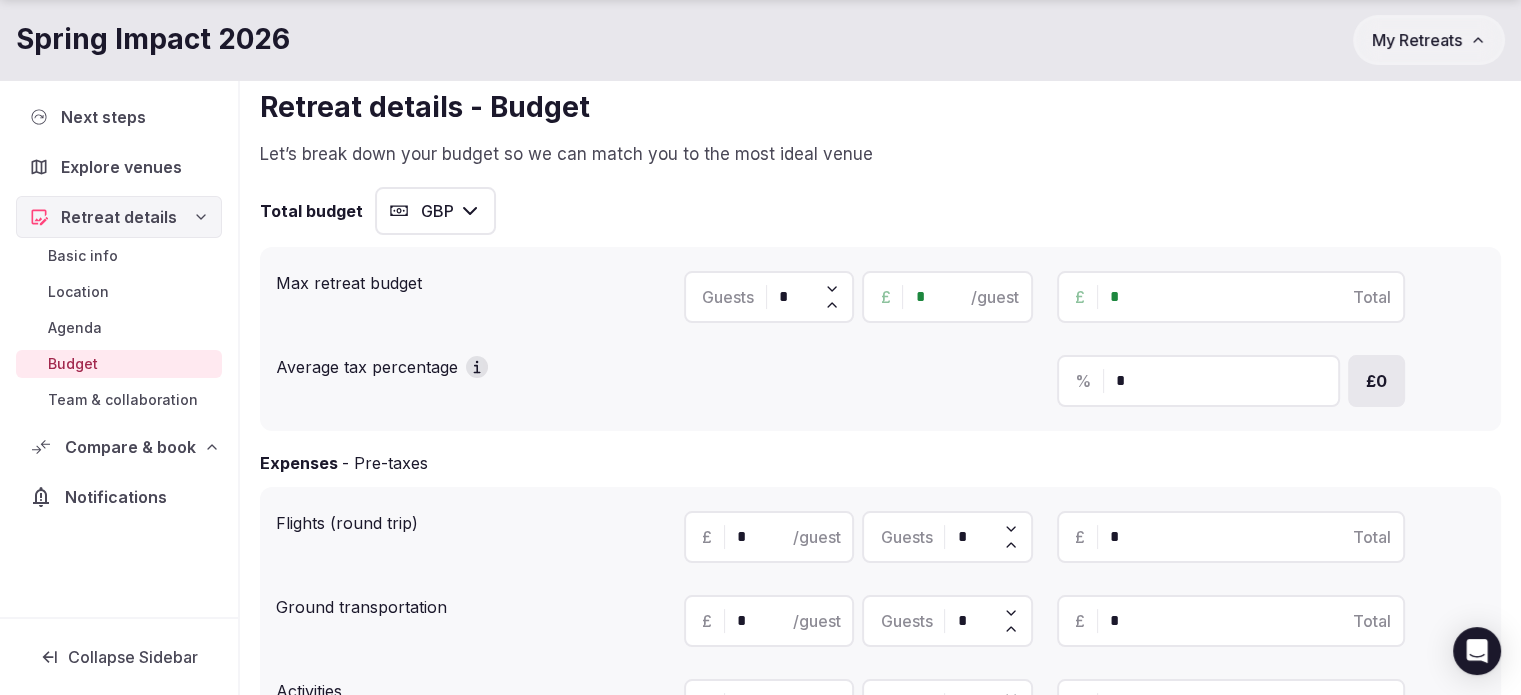 type on "*" 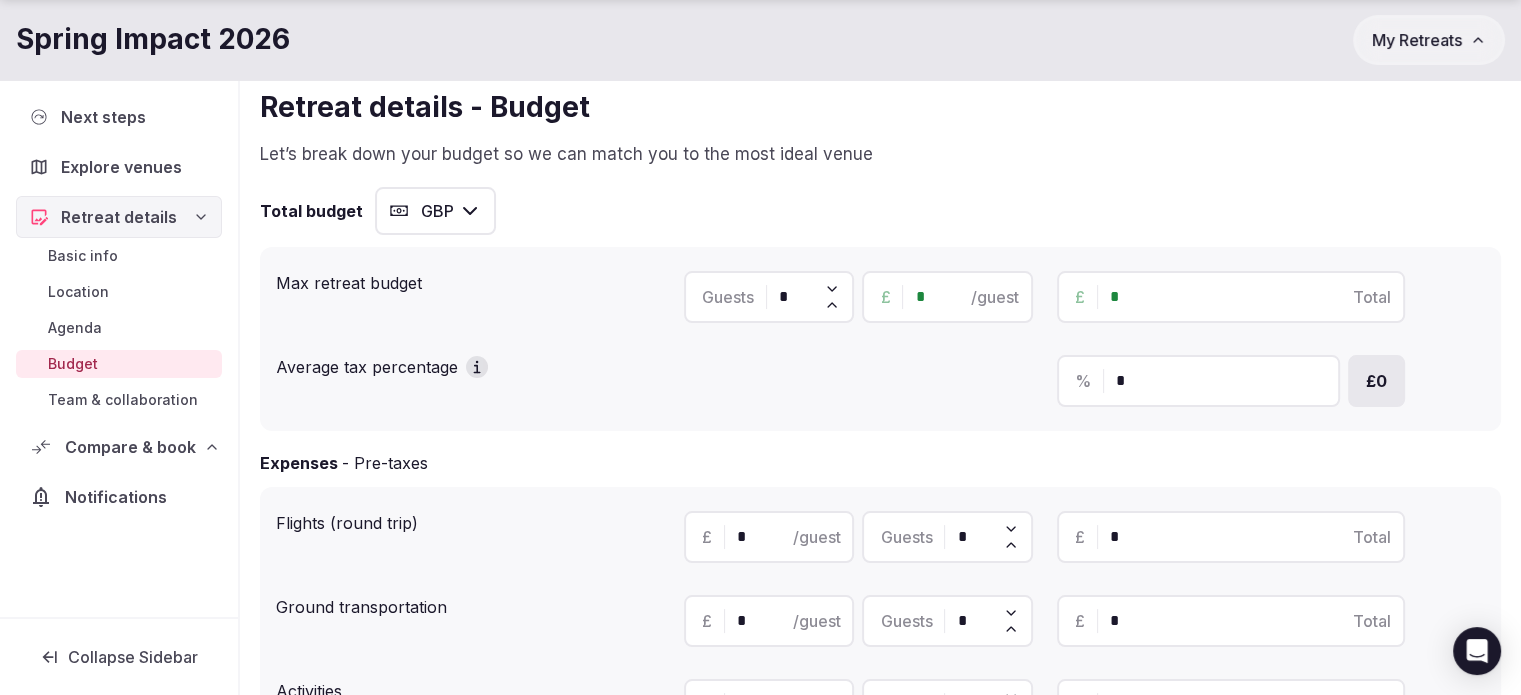 type on "*" 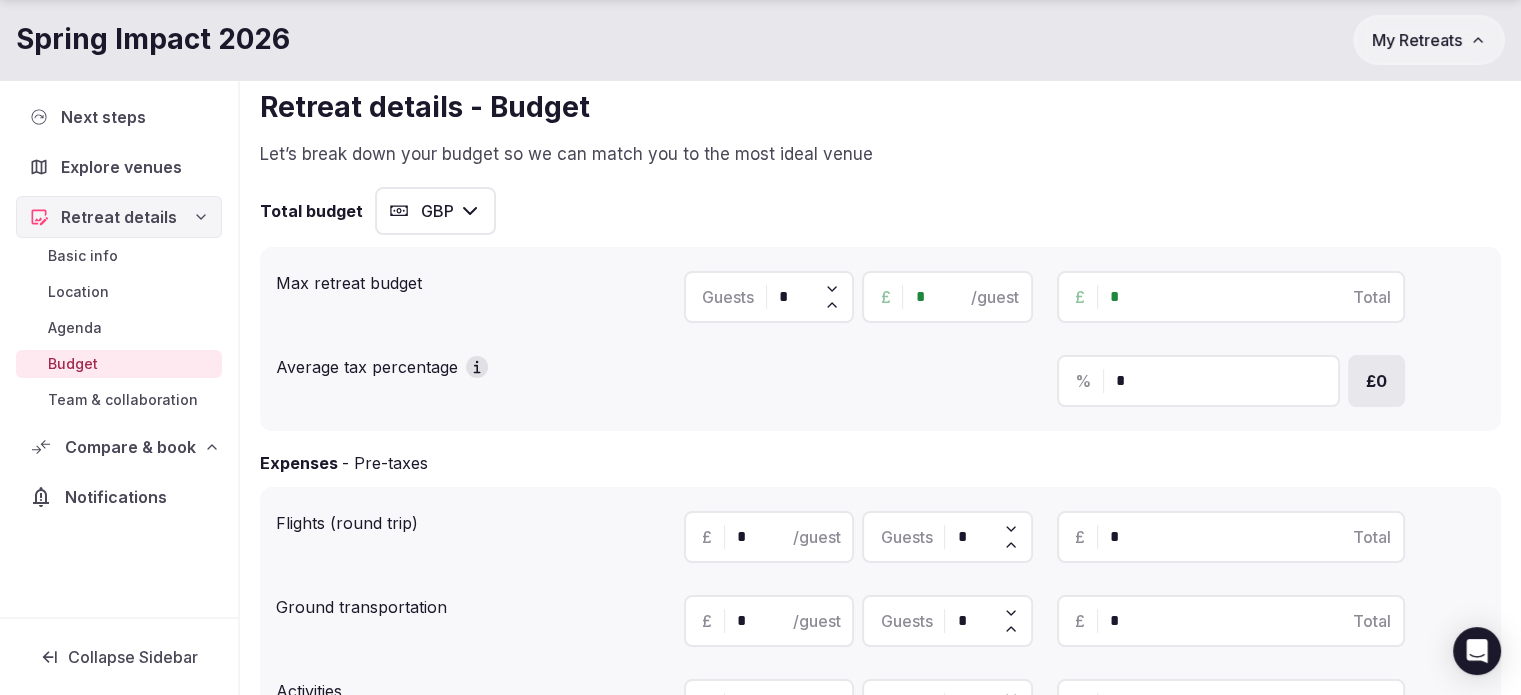 click on "*" at bounding box center (1248, 297) 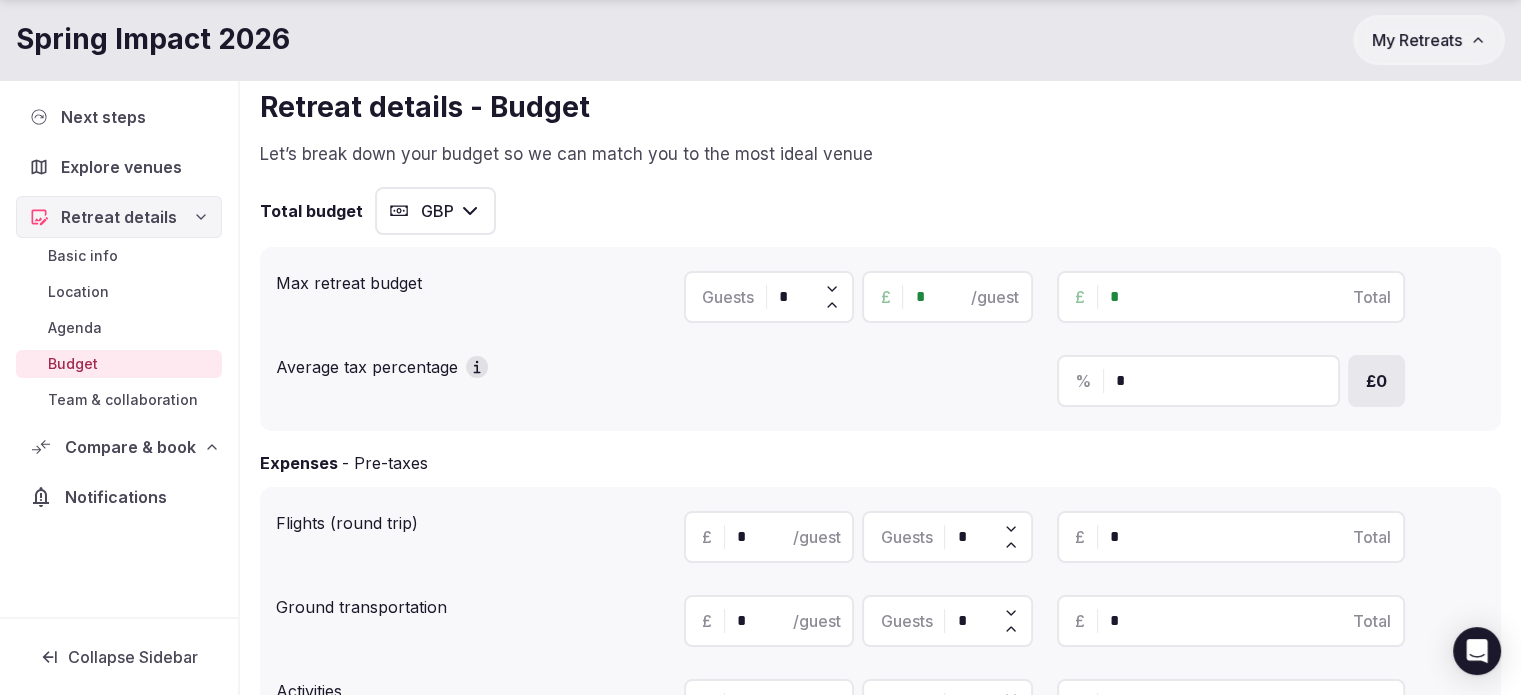 type on "*" 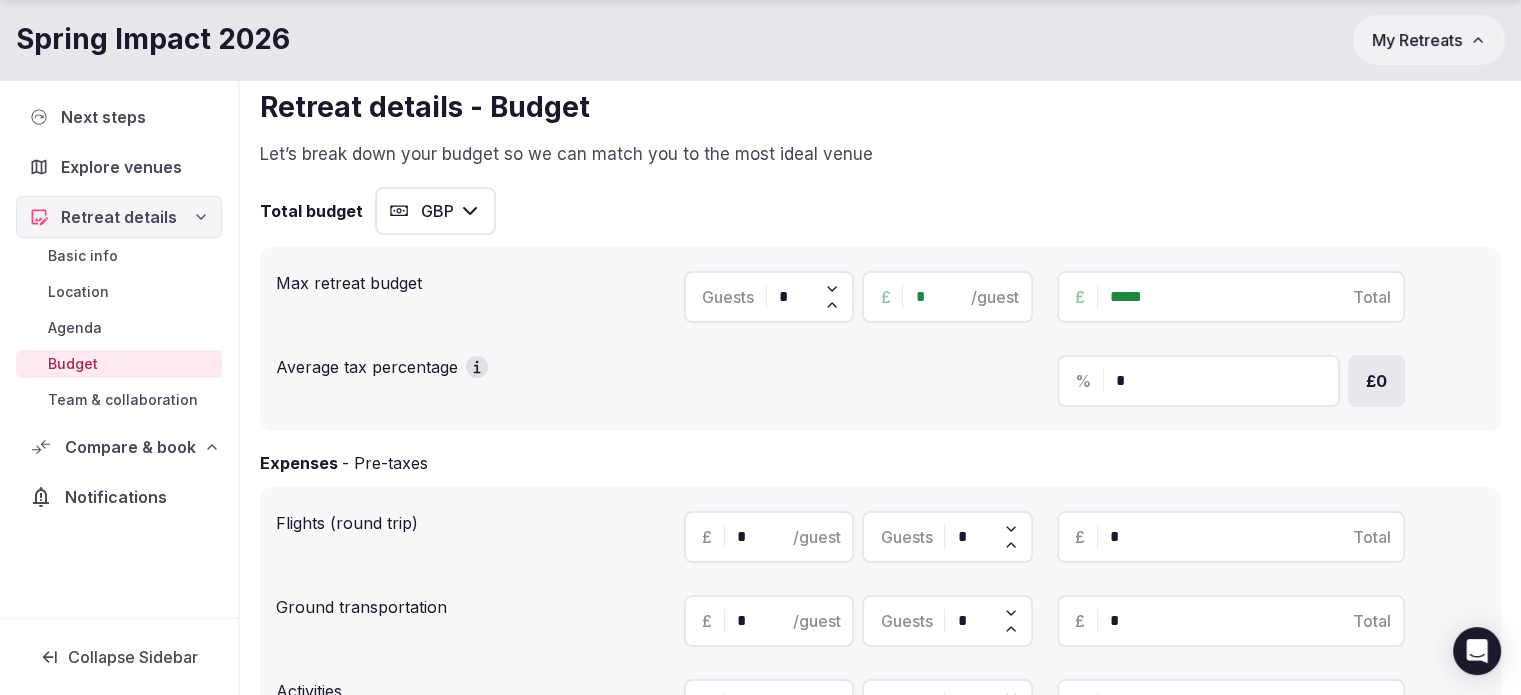 type on "******" 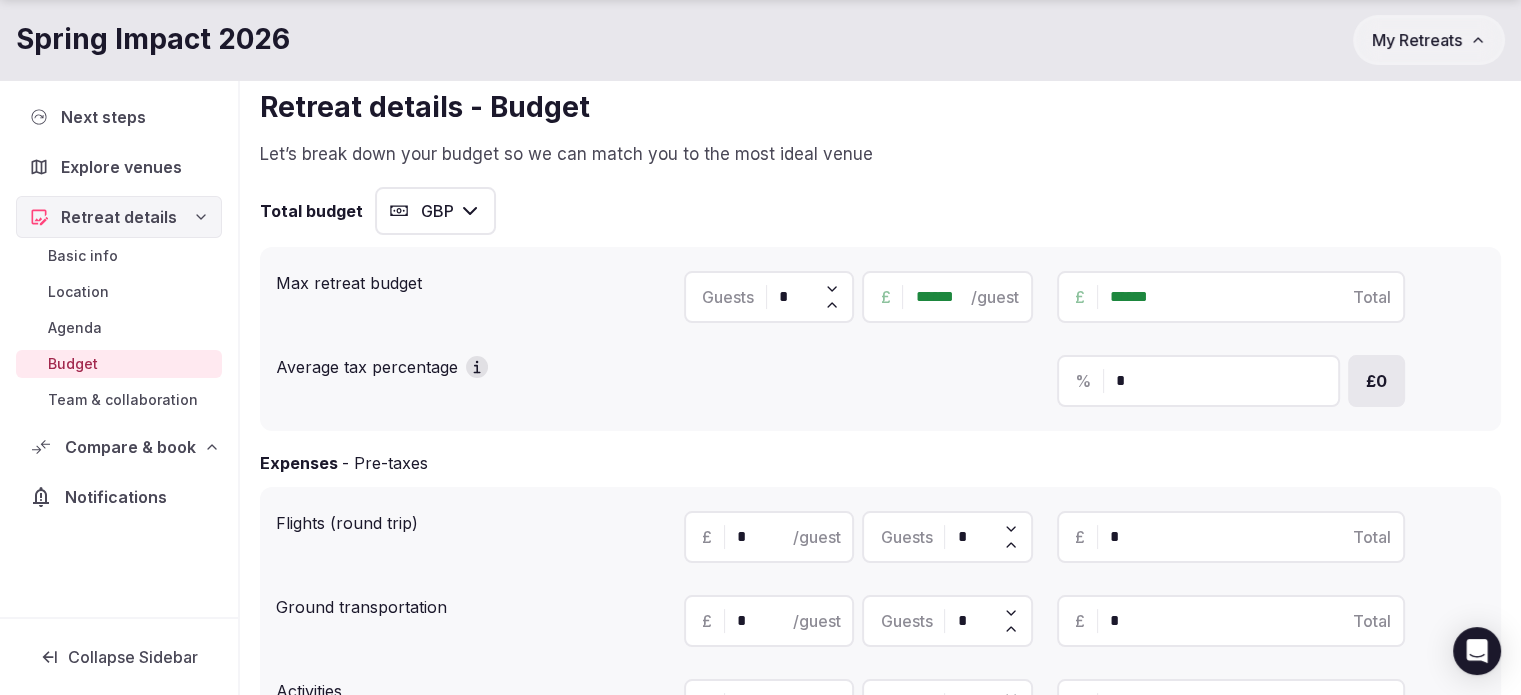 type on "******" 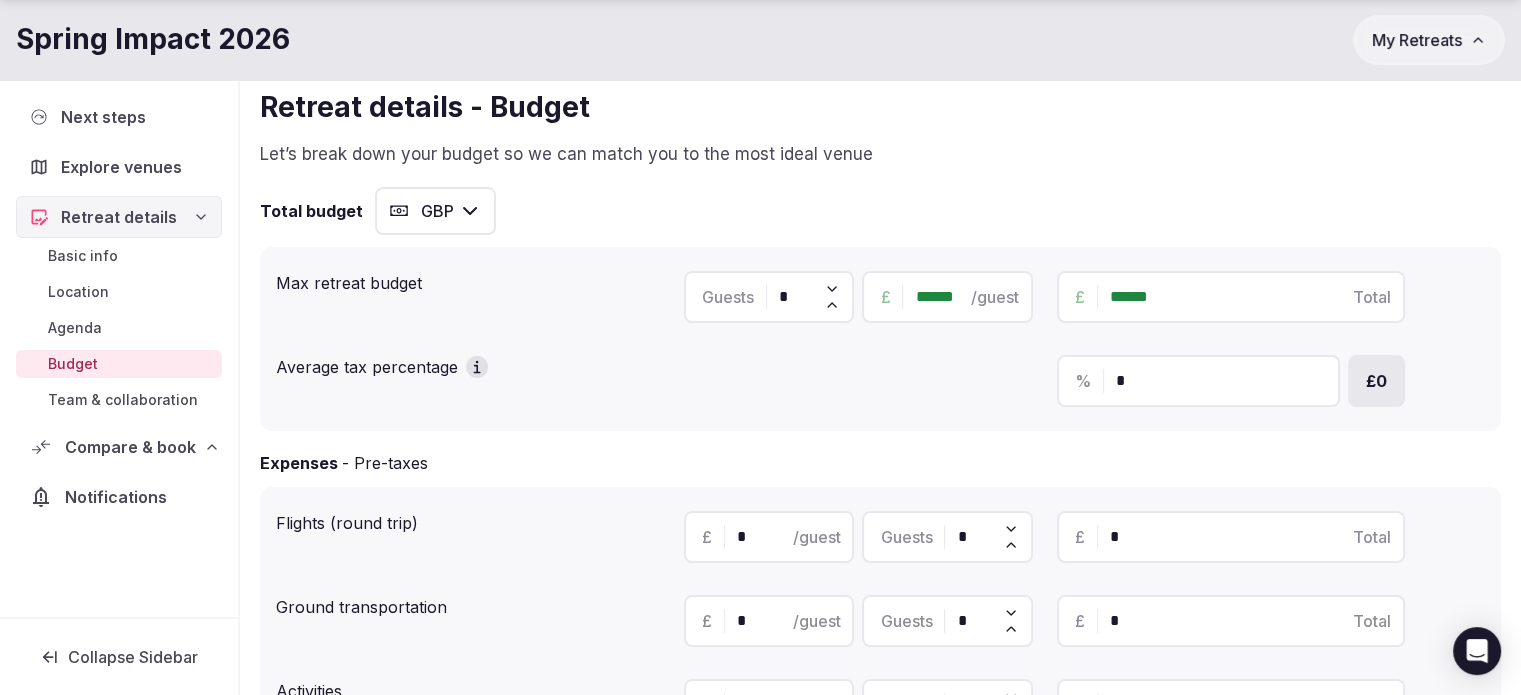 type on "******" 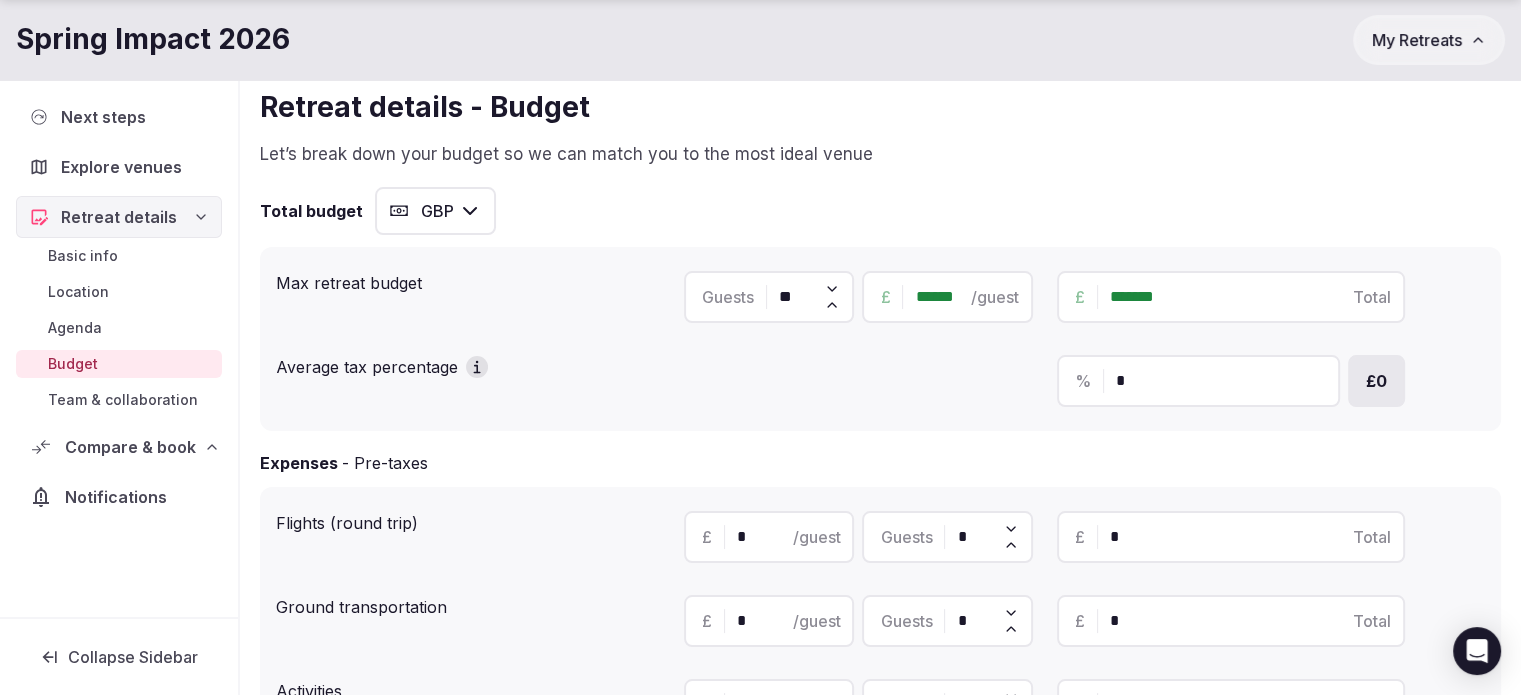 type on "*******" 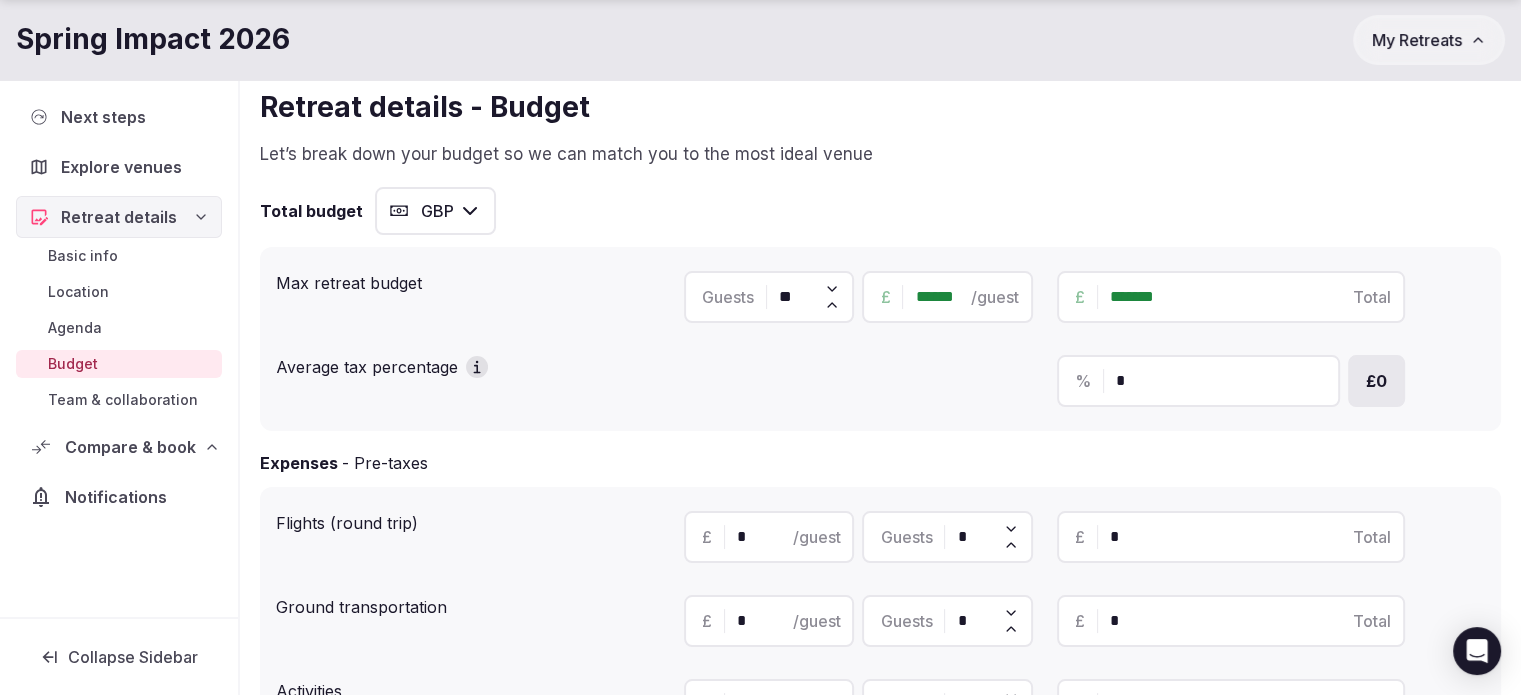 drag, startPoint x: 807, startPoint y: 302, endPoint x: 736, endPoint y: 296, distance: 71.25307 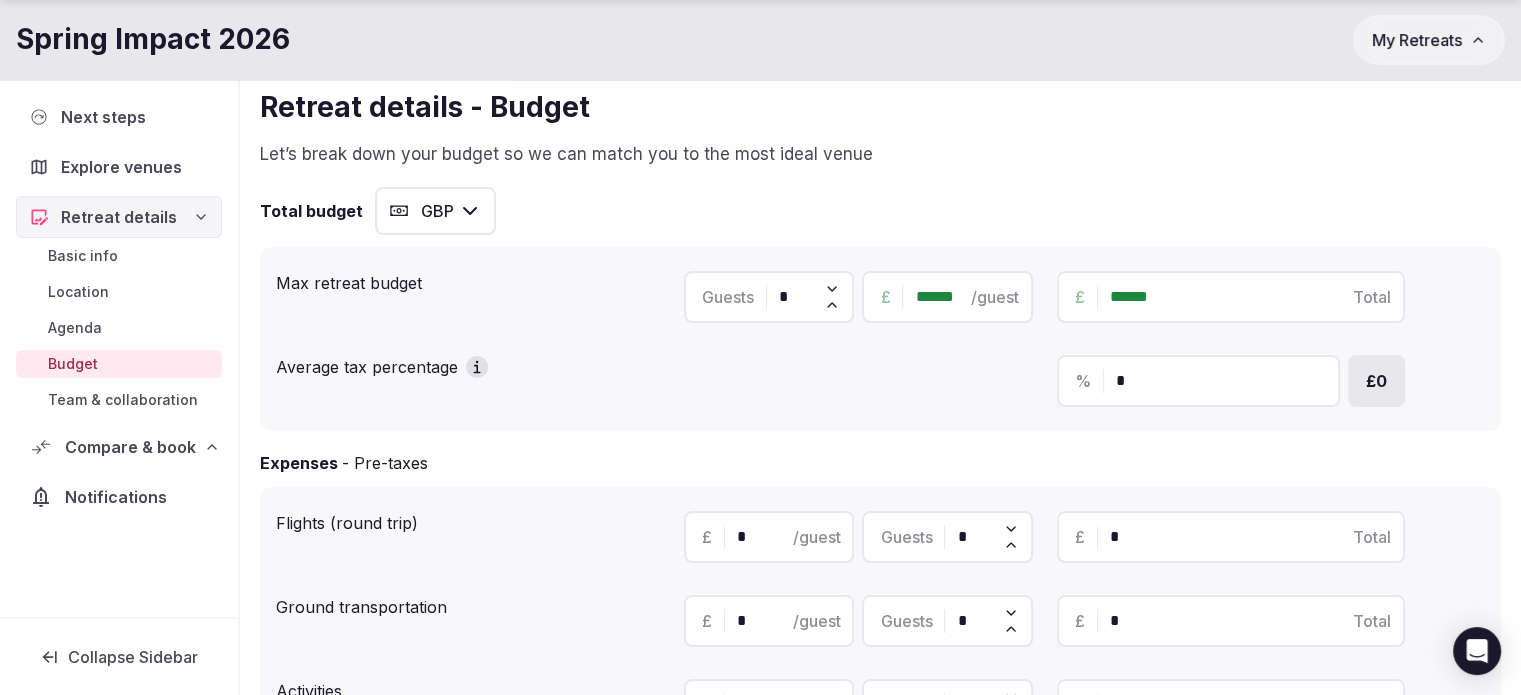 type on "******" 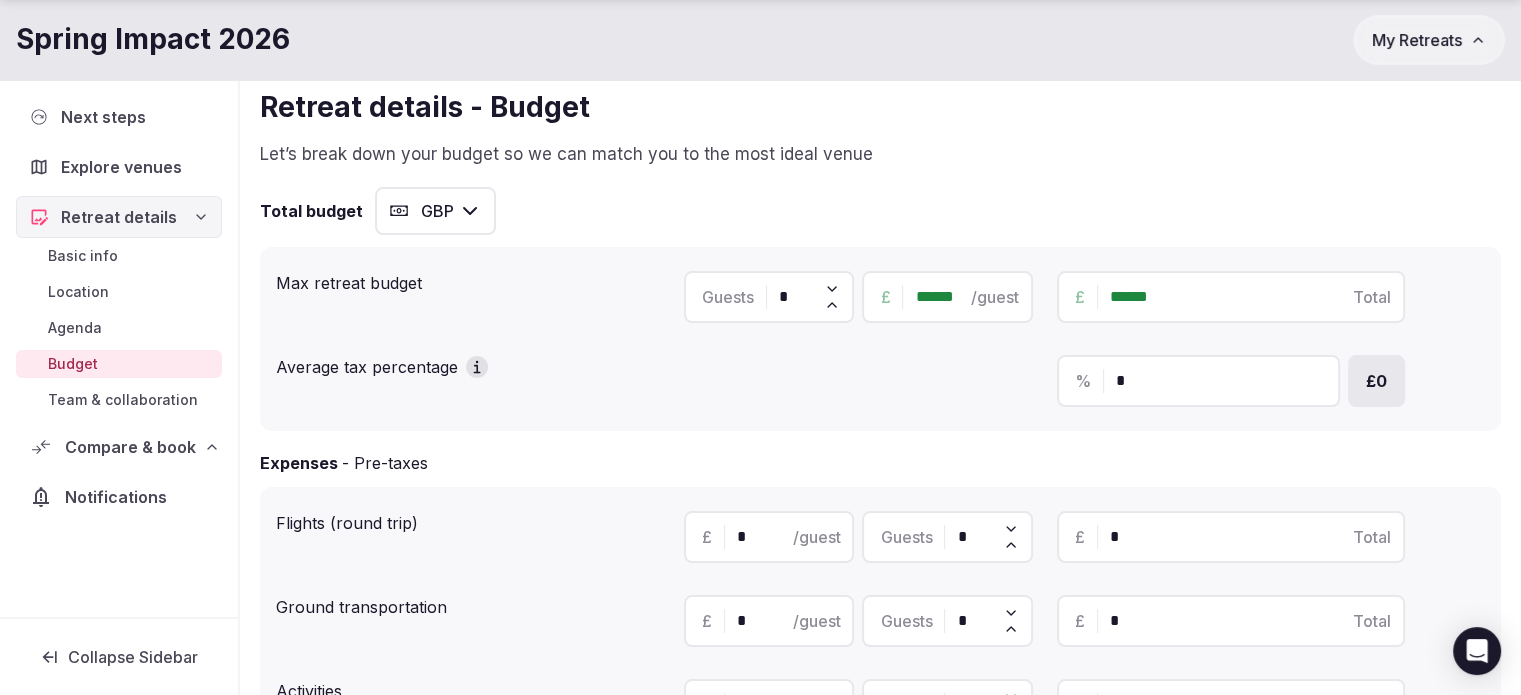 type on "*" 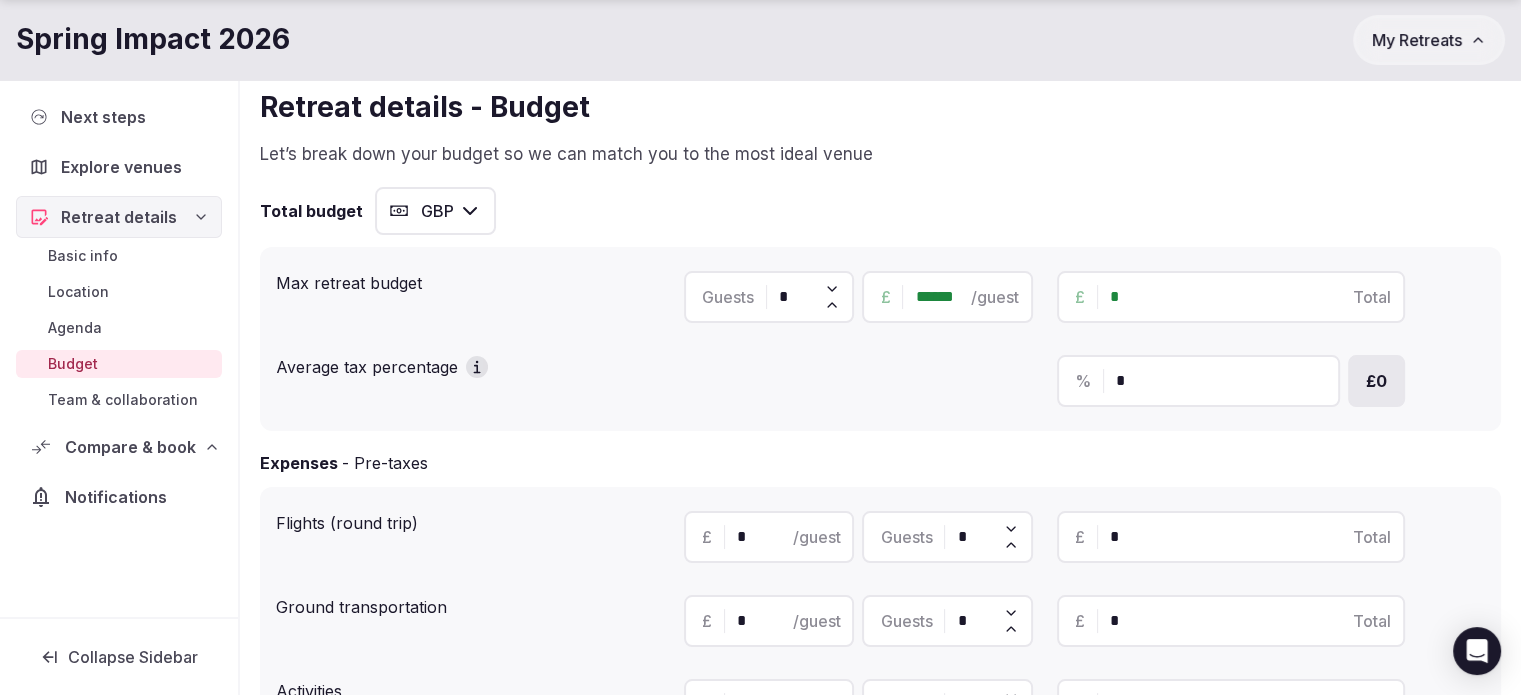 type on "*" 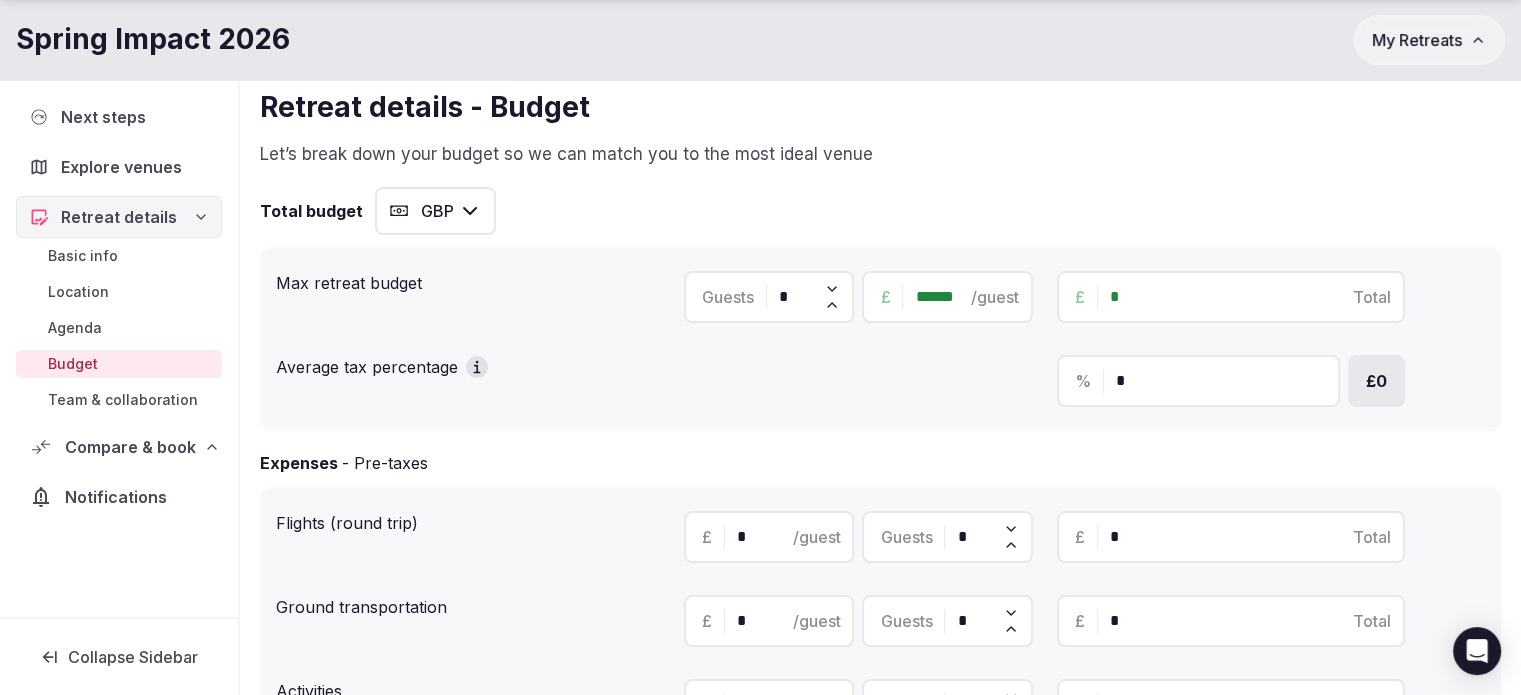 click on "Total budget GBP Max retreat budget   Guests * £ ****** /guest £ * Total Average tax percentage   % * £0 Expenses - Pre-taxes Flights (round trip)   £ * /guest Guests * £ * Total Ground transportation   £ * /guest Guests * £ * Total Activities   £ * /guest Guests * £ * Total Swag   £ * /guest Guests * £ * Total Audiovisual (AV)   £ * Total + Add expense (total) + Add expense (per guest)   Total expenses £0 Remainder Budget remaining for accommodation, meeting spaces, and food   £0 £0 /guest" at bounding box center (880, 703) 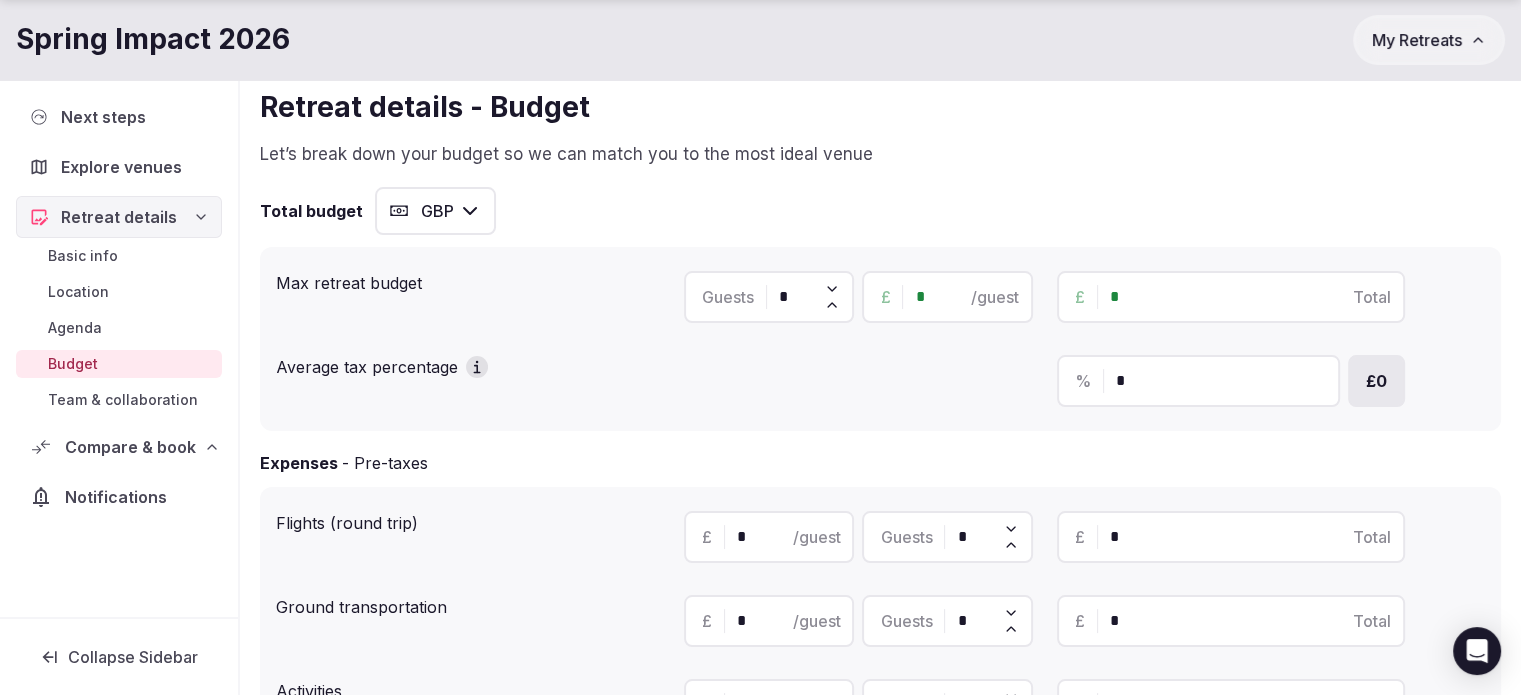 type on "*" 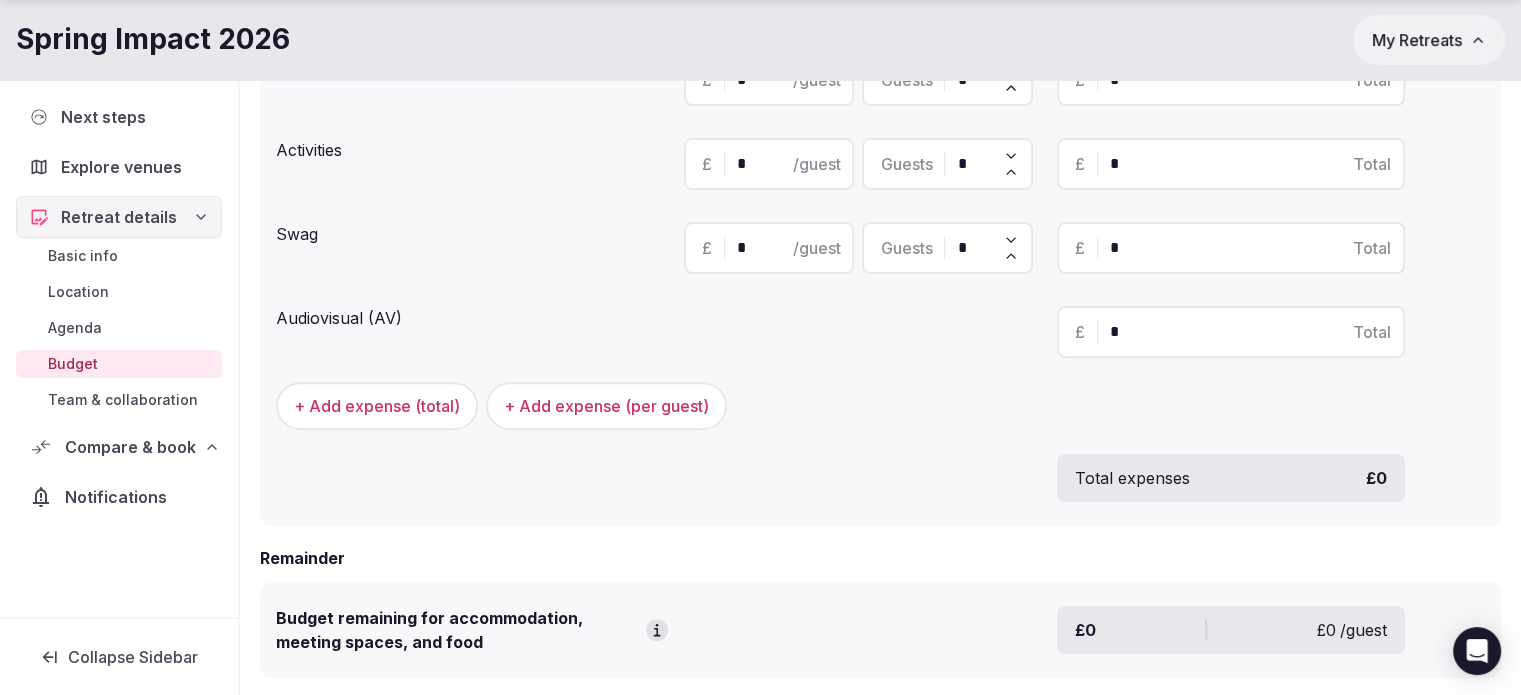 scroll, scrollTop: 813, scrollLeft: 0, axis: vertical 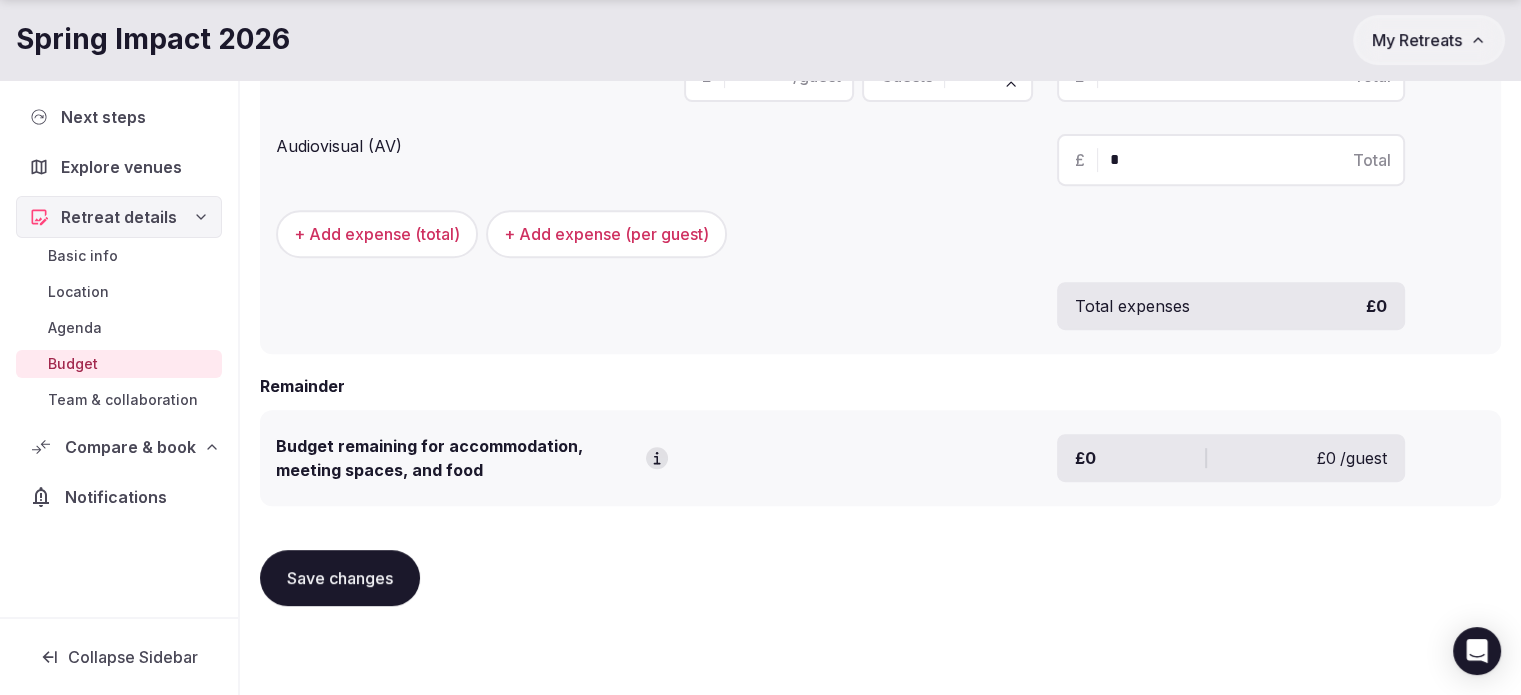 drag, startPoint x: 483, startPoint y: 472, endPoint x: 501, endPoint y: 465, distance: 19.313208 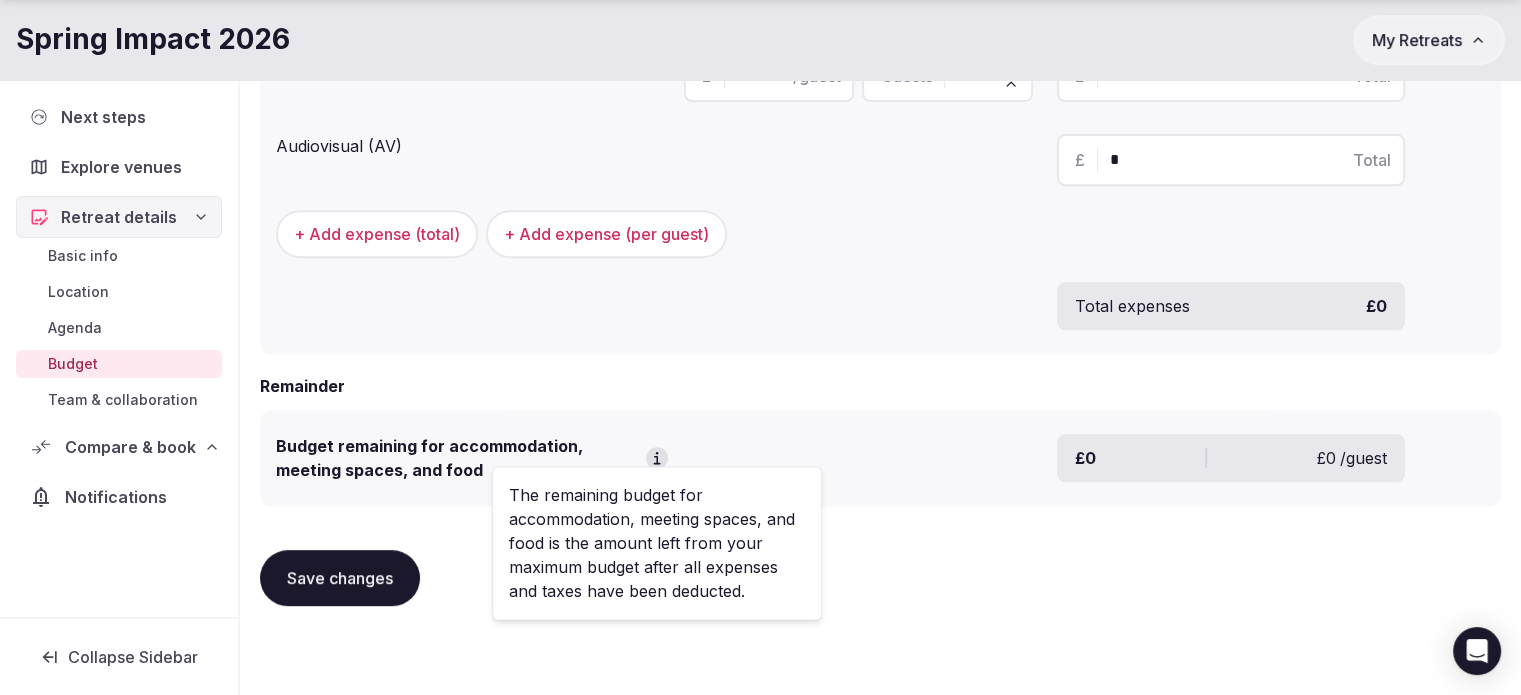 click on "Budget remaining for accommodation, meeting spaces, and food   £0 £0 /guest" at bounding box center (880, 458) 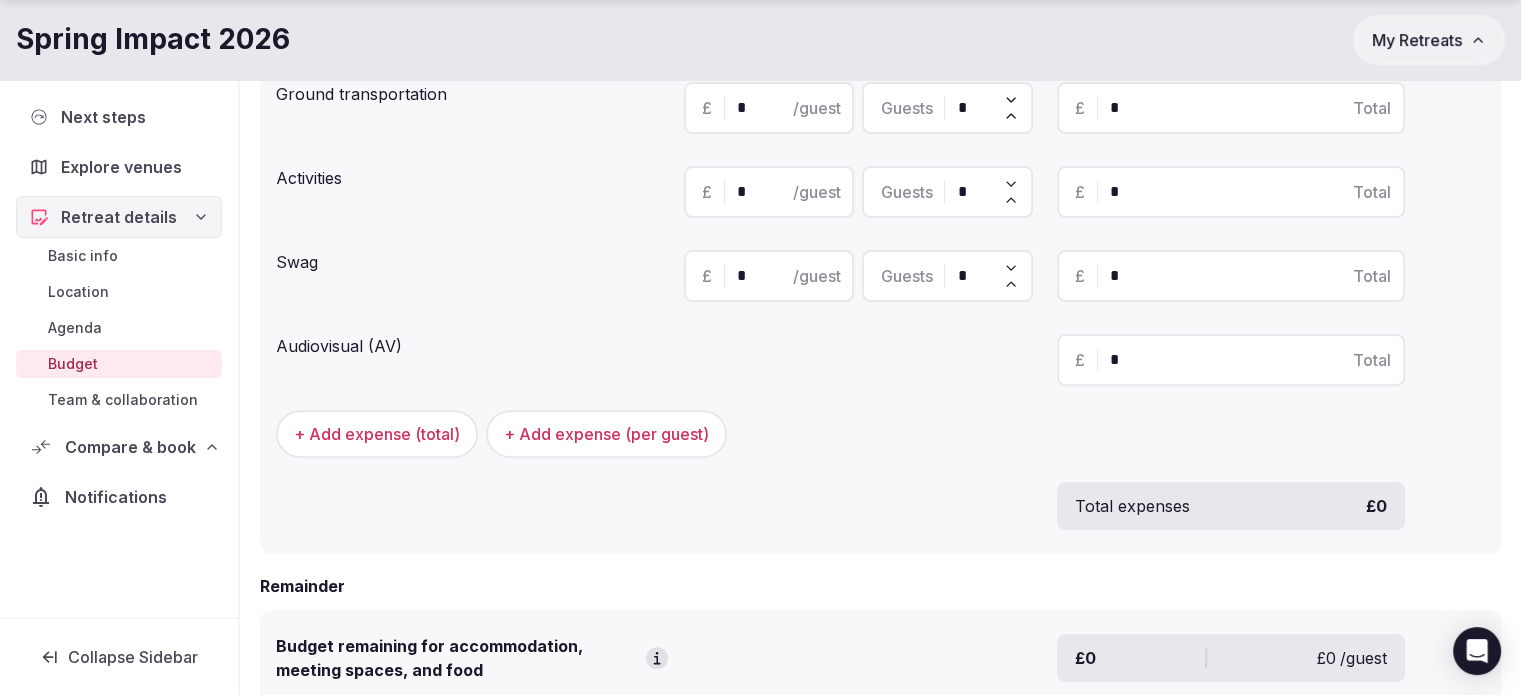 scroll, scrollTop: 813, scrollLeft: 0, axis: vertical 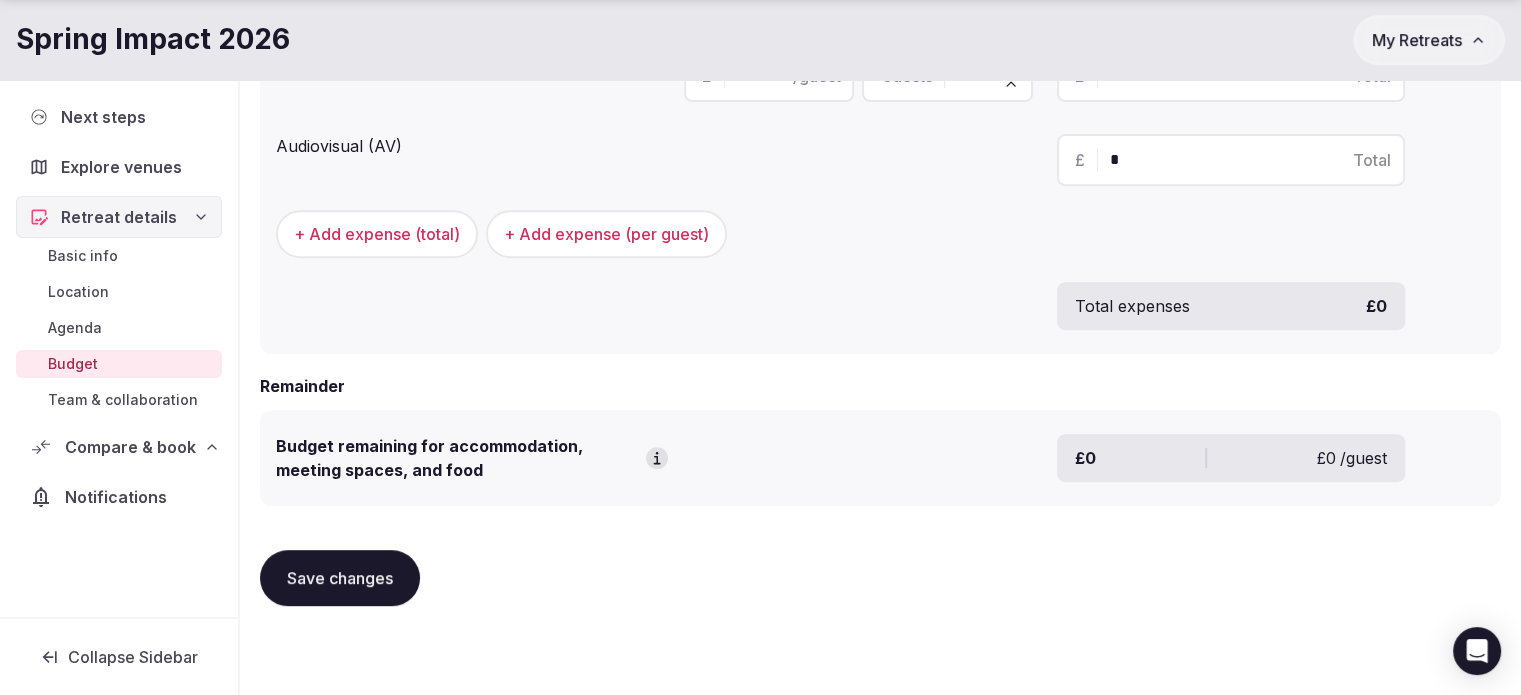 click on "£0 £0 /guest" at bounding box center (1231, 458) 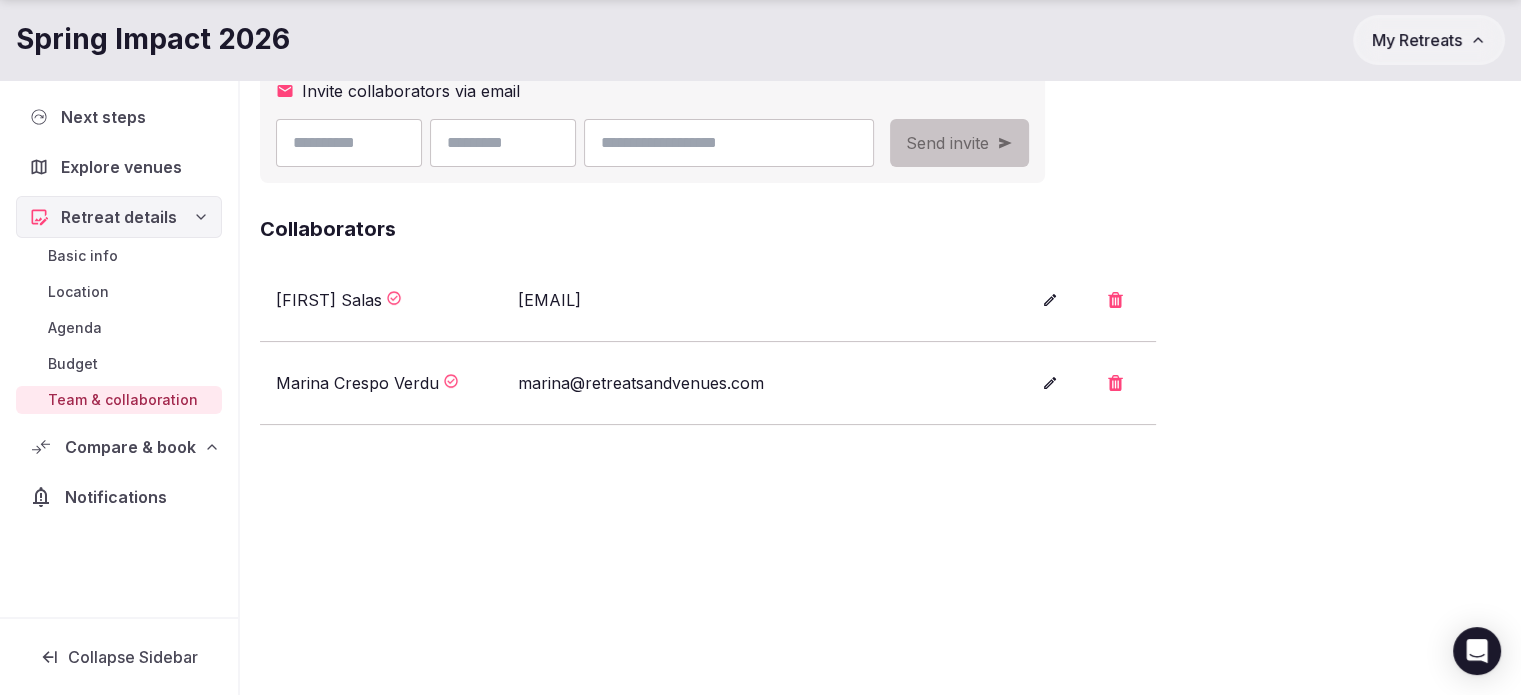 scroll, scrollTop: 0, scrollLeft: 0, axis: both 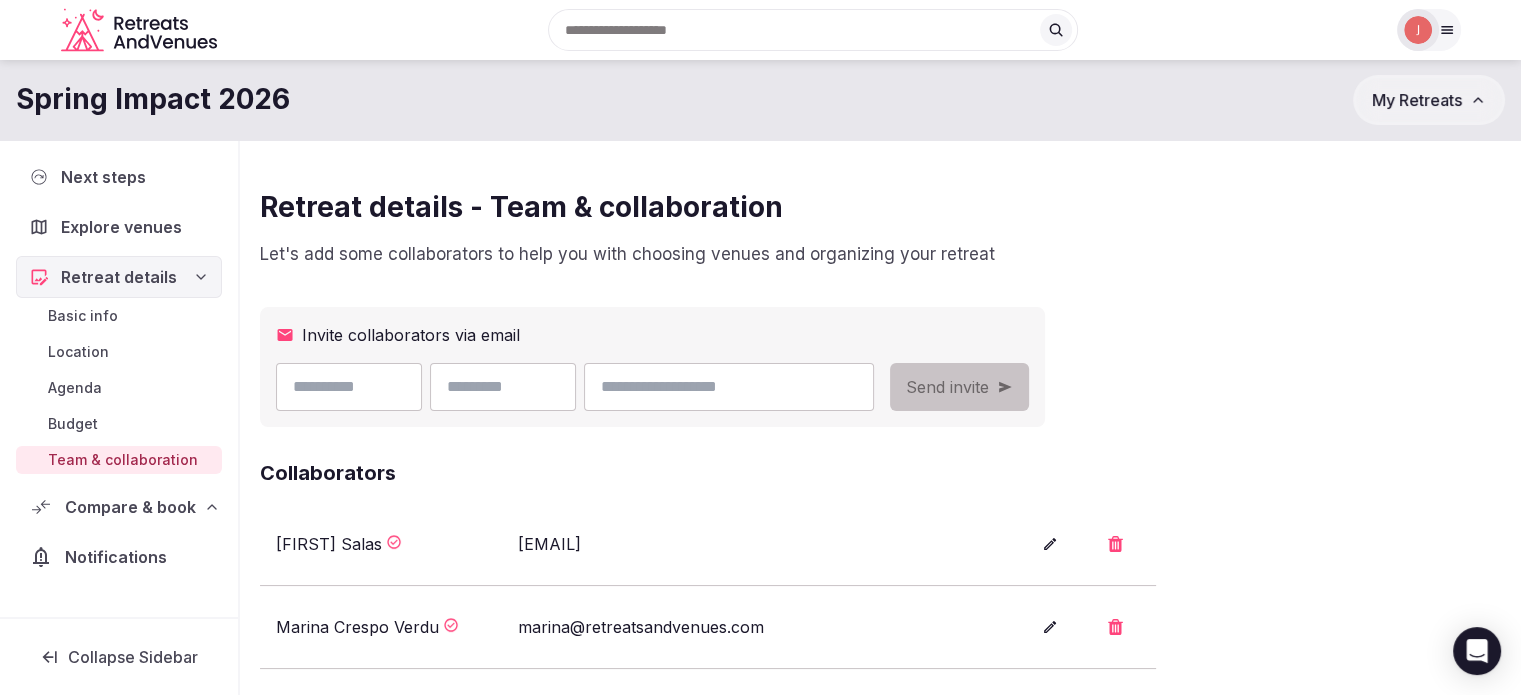 click on "Basic info" at bounding box center (83, 316) 